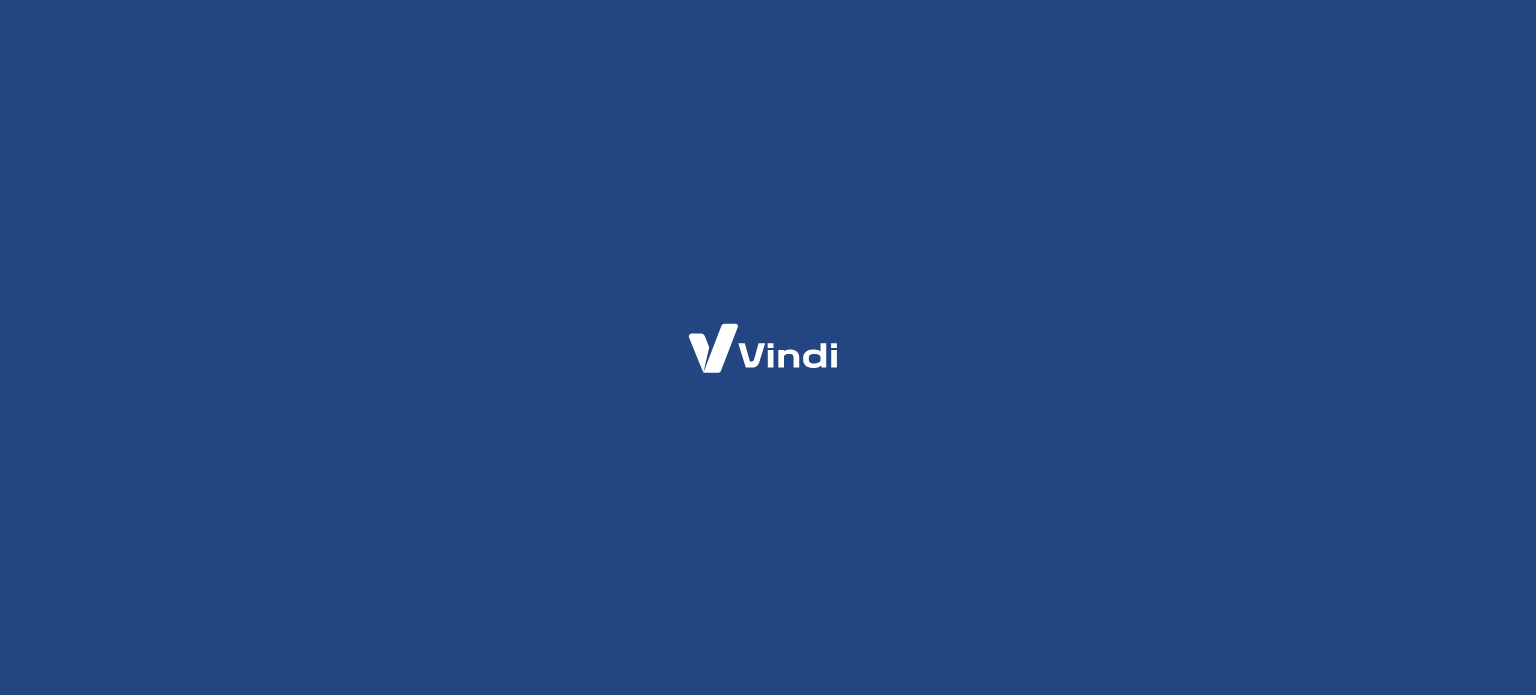 scroll, scrollTop: 0, scrollLeft: 0, axis: both 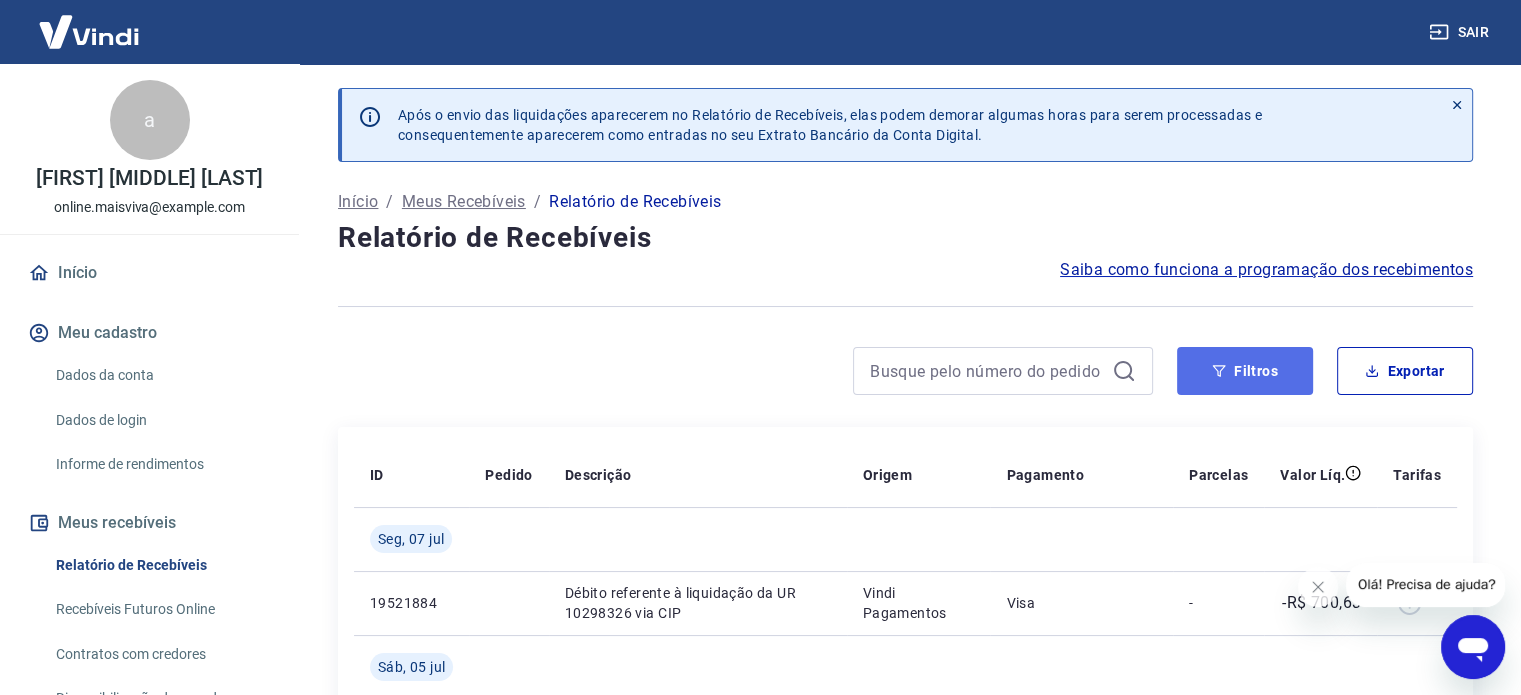 click on "Filtros" at bounding box center (1245, 371) 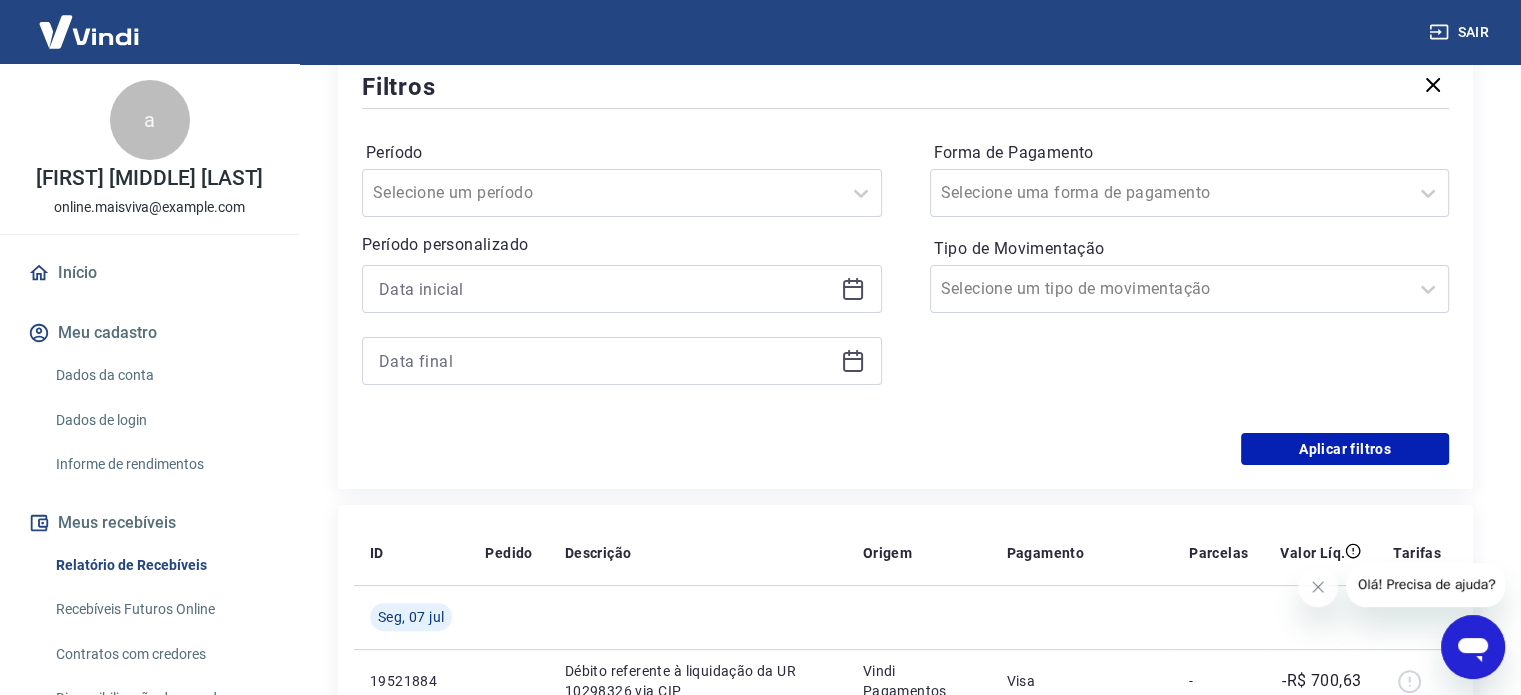 scroll, scrollTop: 363, scrollLeft: 0, axis: vertical 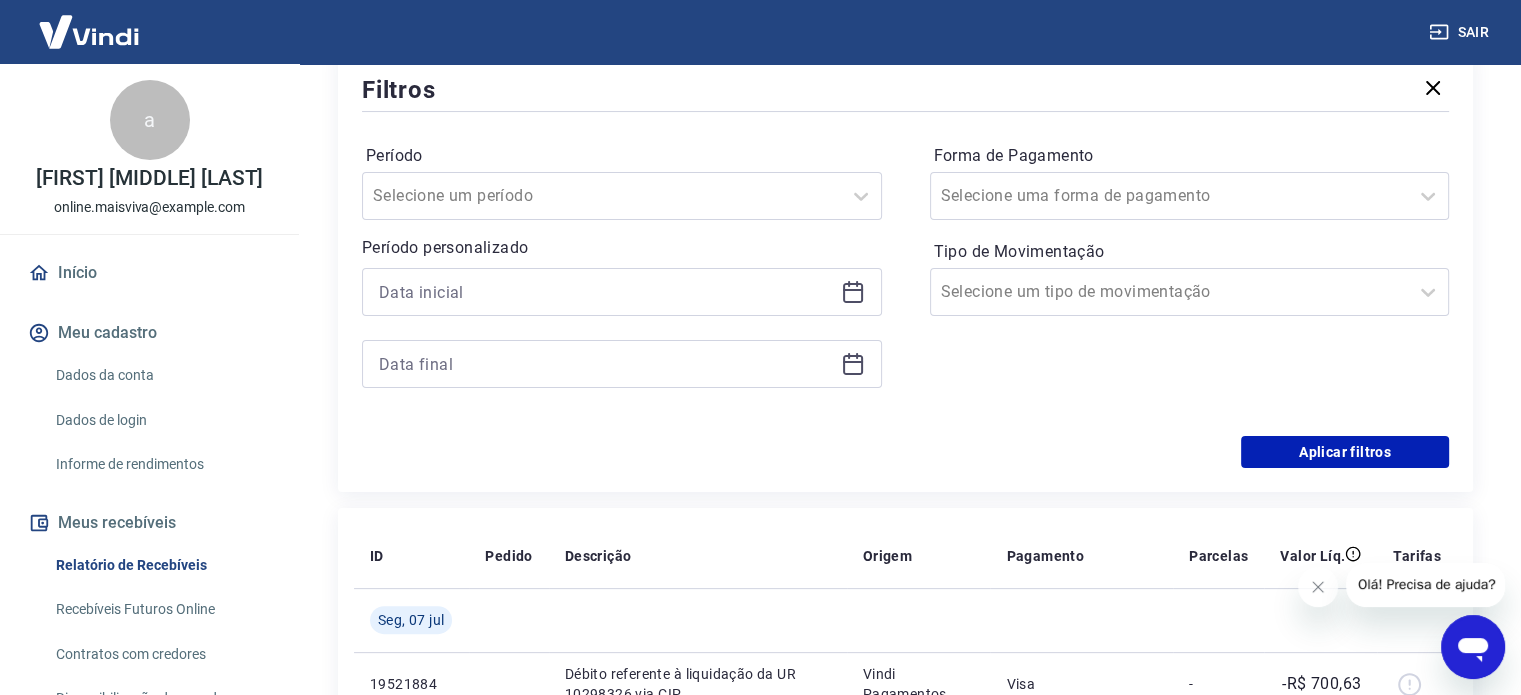 click at bounding box center [853, 290] 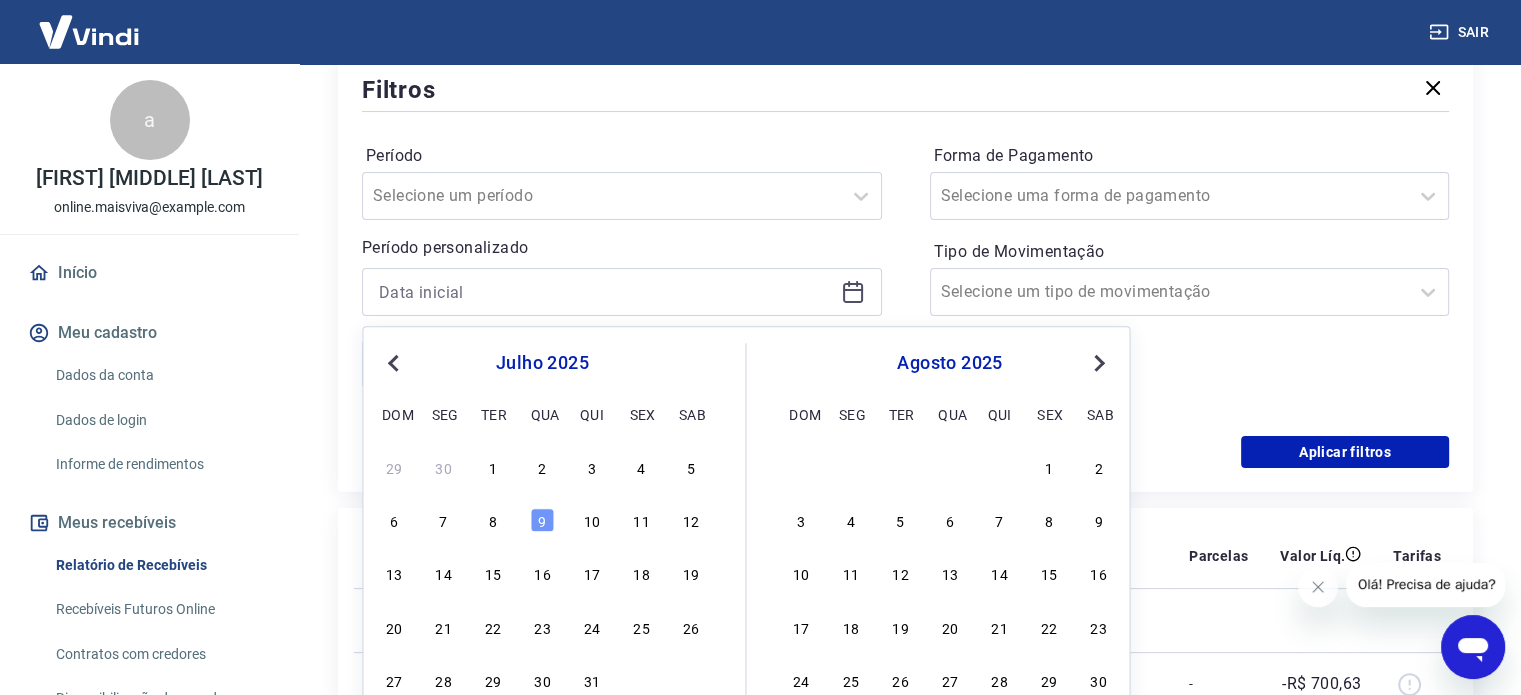 click on "Previous Month" at bounding box center [393, 363] 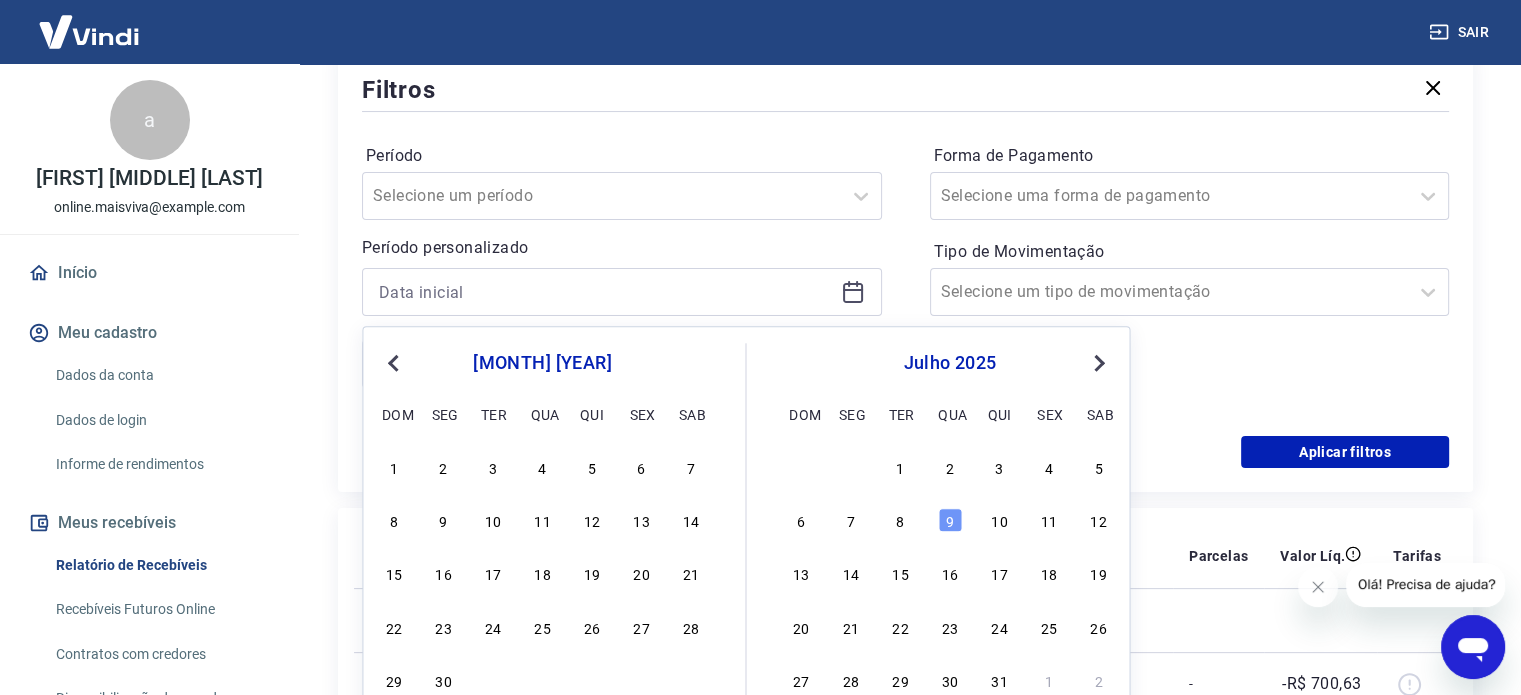 click on "Previous Month" at bounding box center [393, 363] 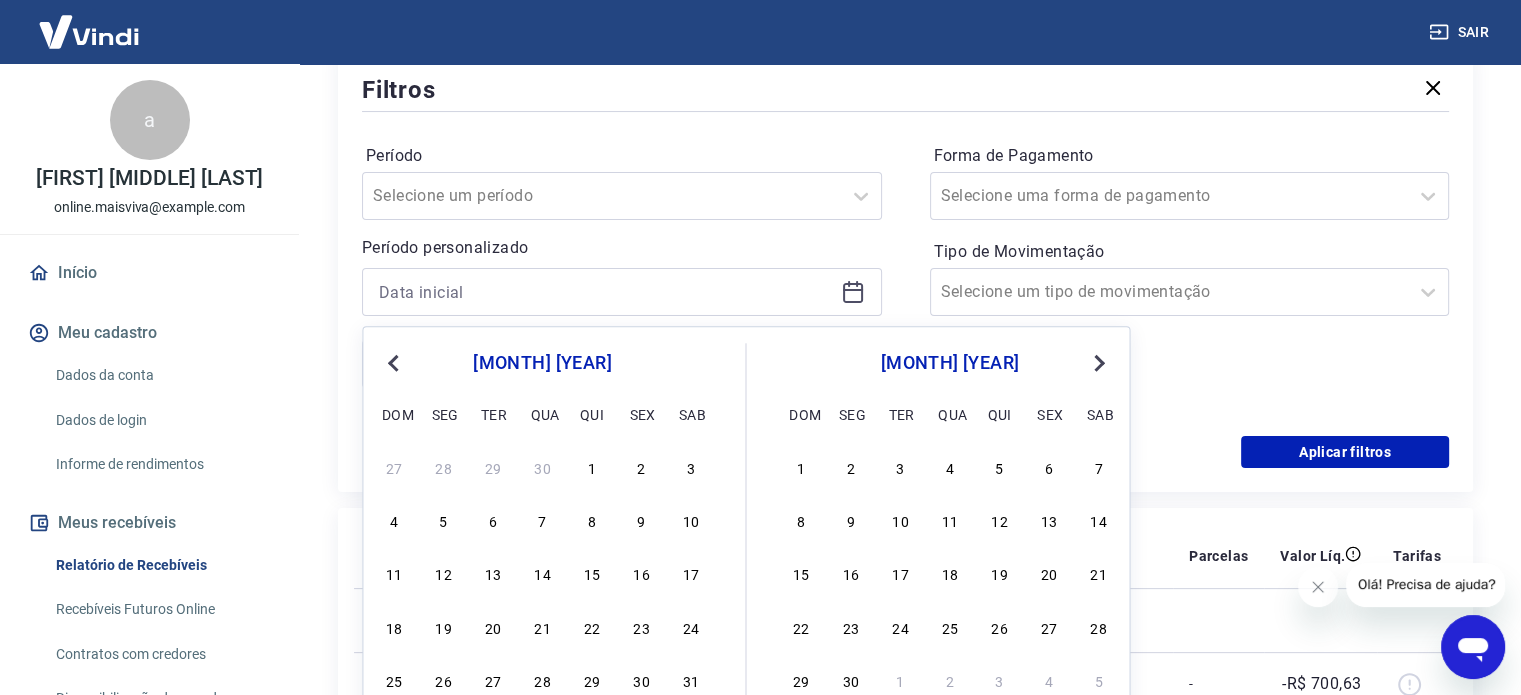 click on "Previous Month" at bounding box center [393, 363] 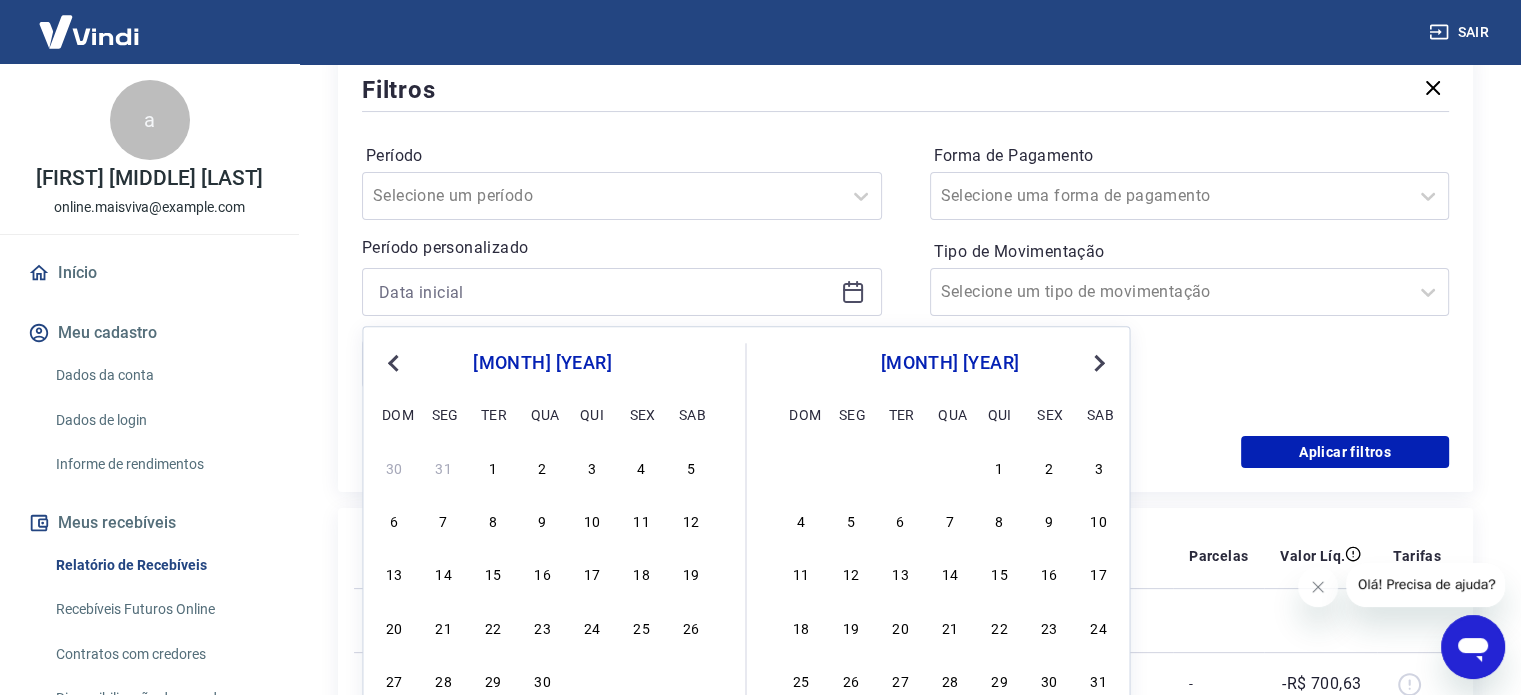 click on "Previous Month" at bounding box center (393, 363) 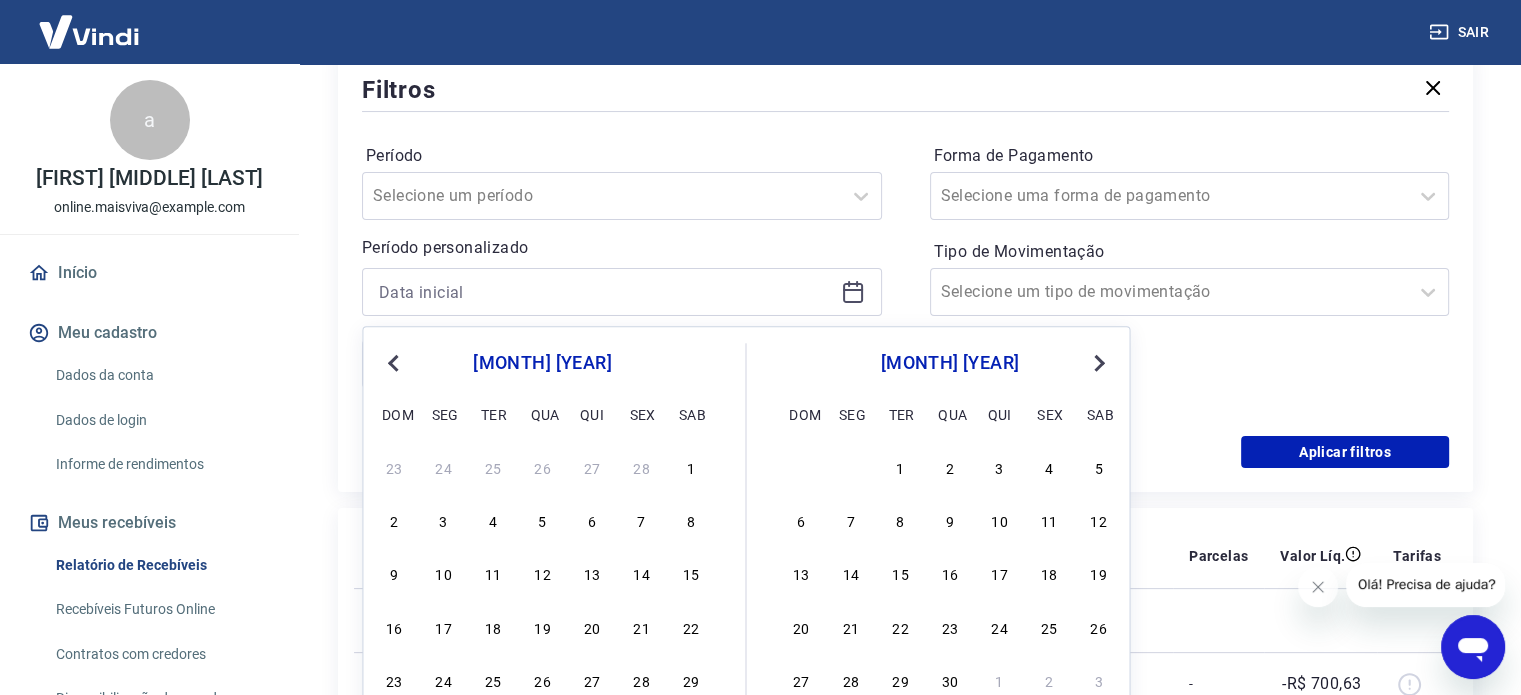 click on "Previous Month" at bounding box center [393, 363] 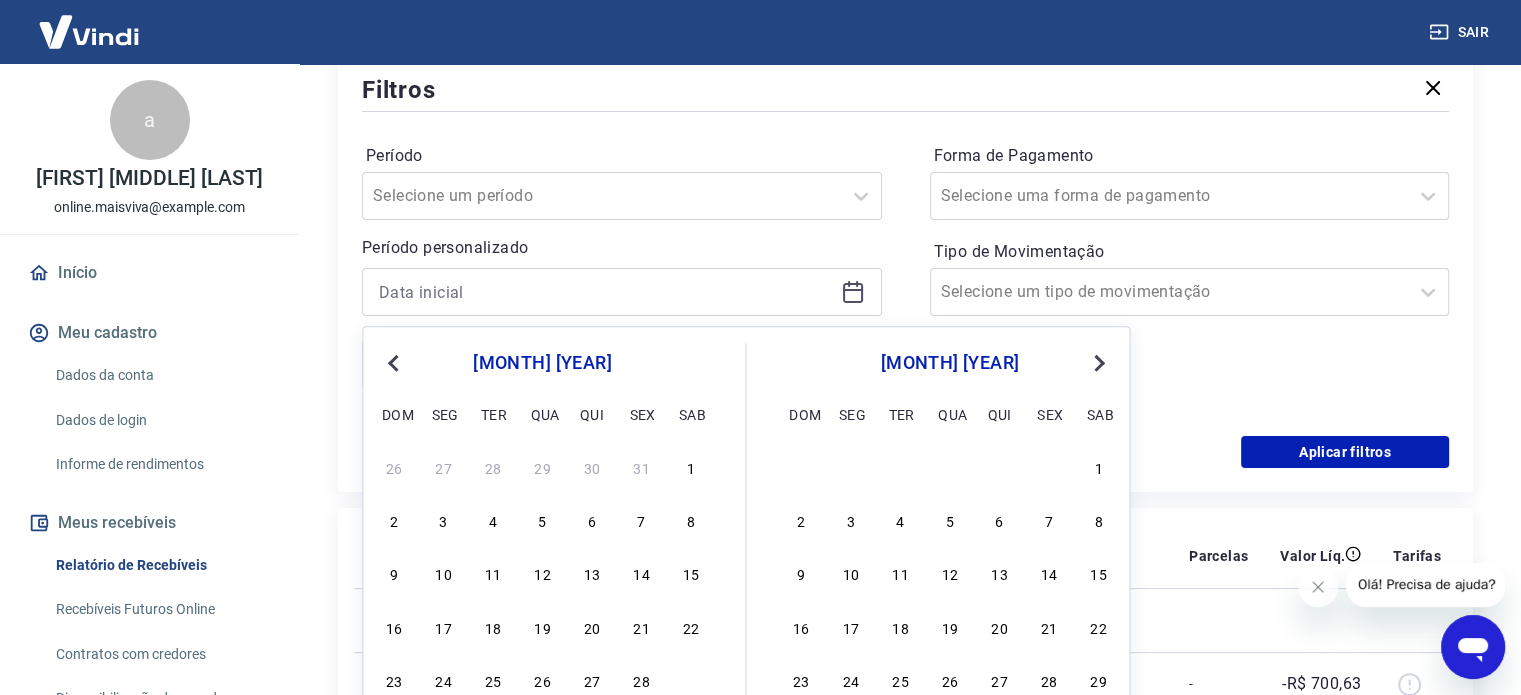 click on "Previous Month" at bounding box center (393, 363) 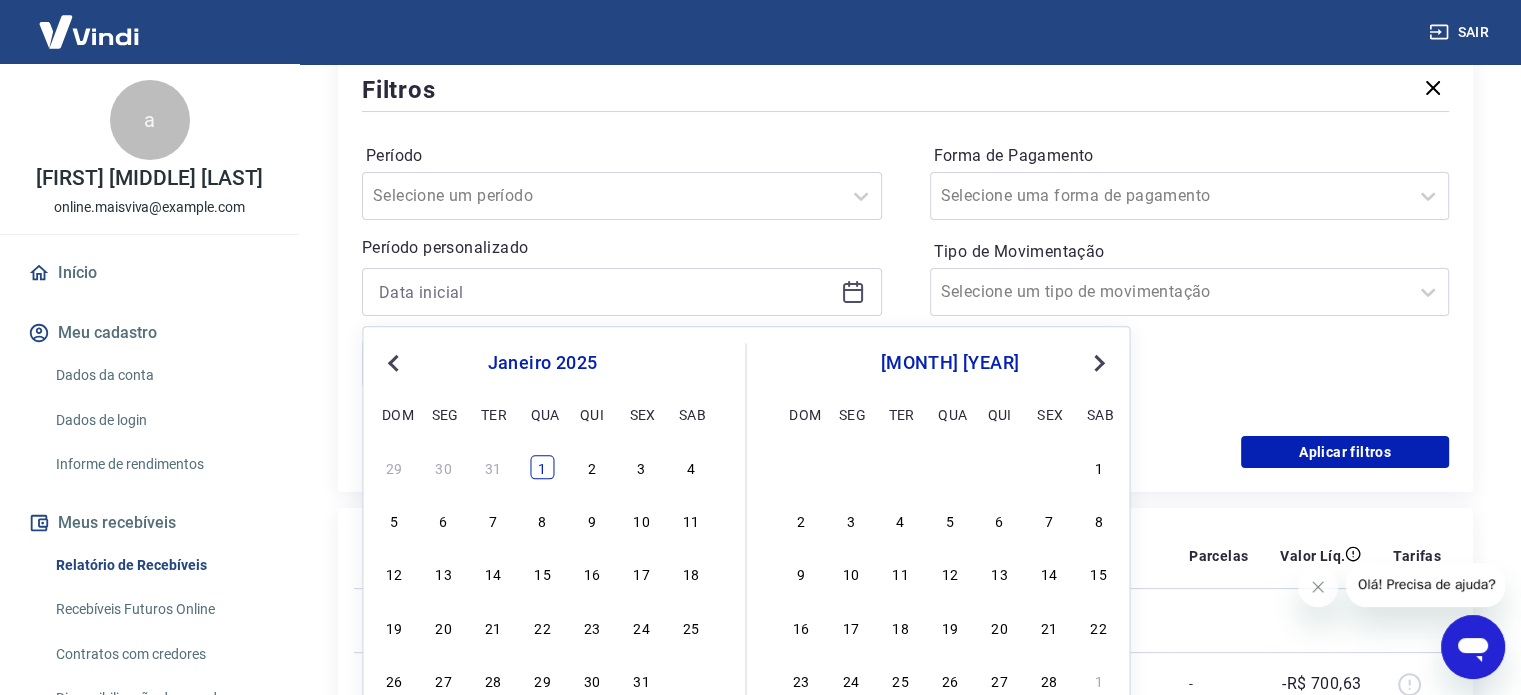 click on "1" at bounding box center [542, 467] 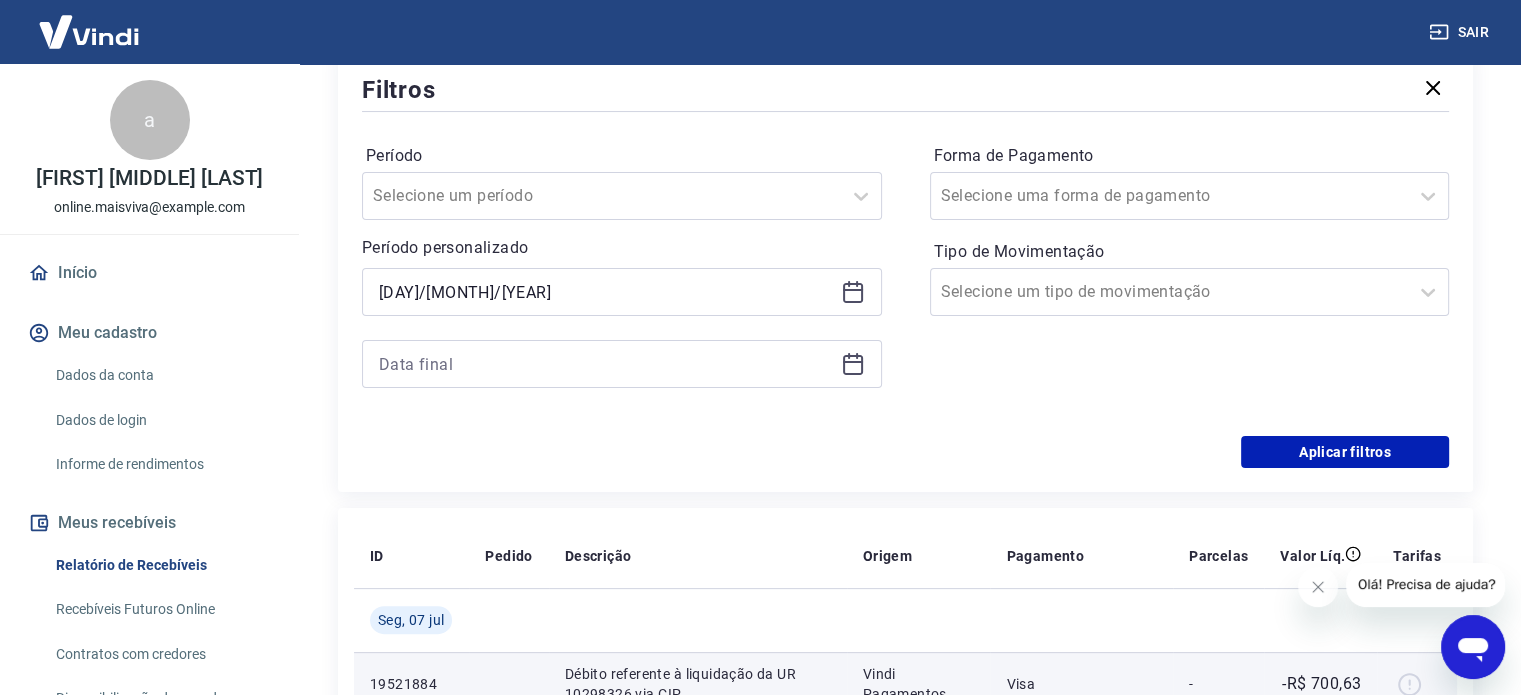 click on "Débito referente à liquidação da UR 10298326 via CIP" at bounding box center [698, 684] 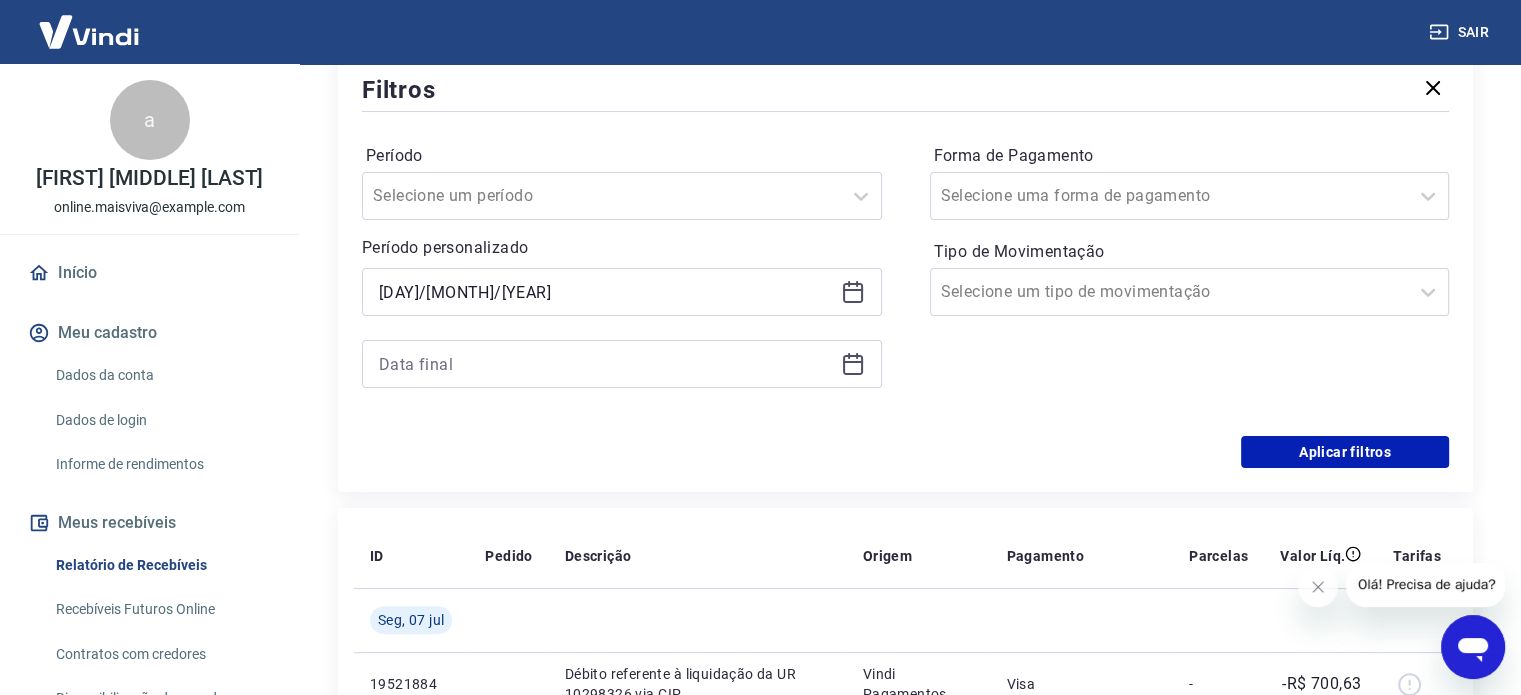 click at bounding box center [853, 362] 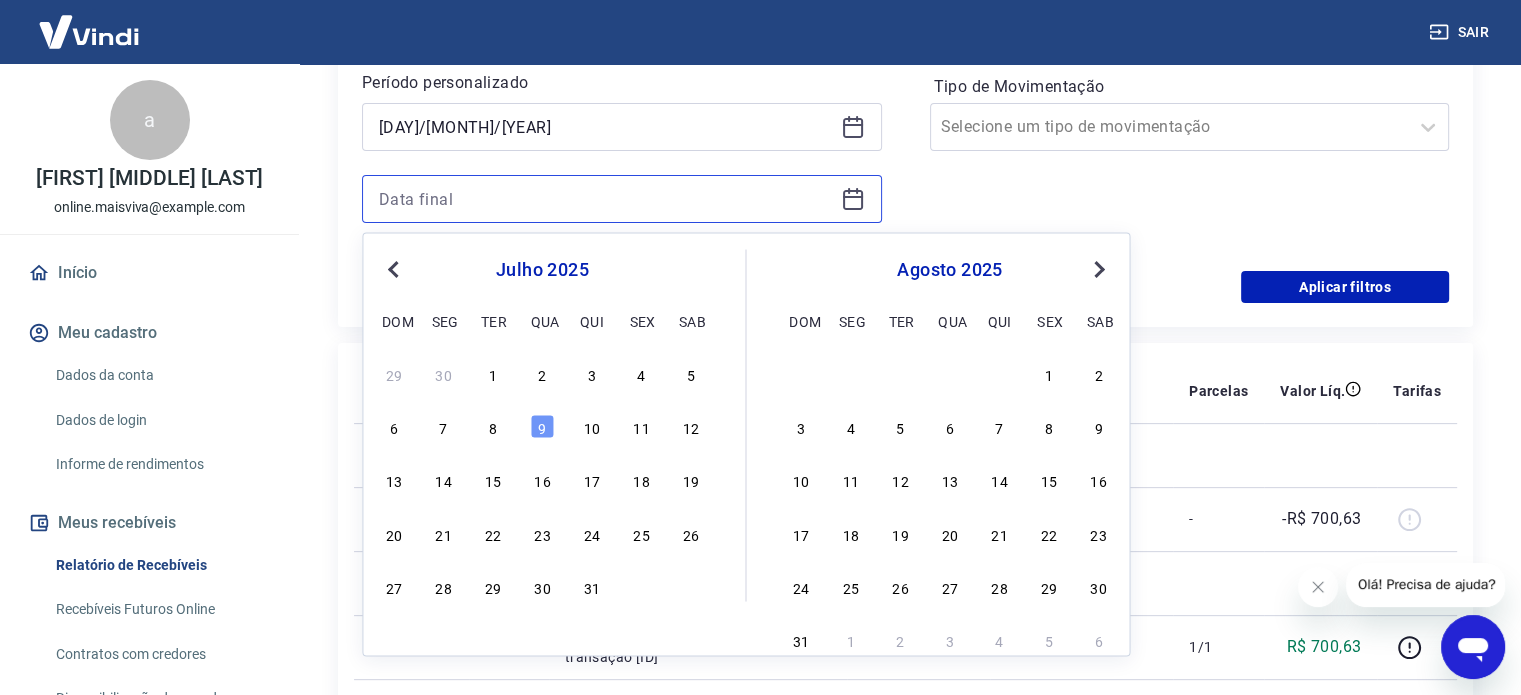 scroll, scrollTop: 576, scrollLeft: 0, axis: vertical 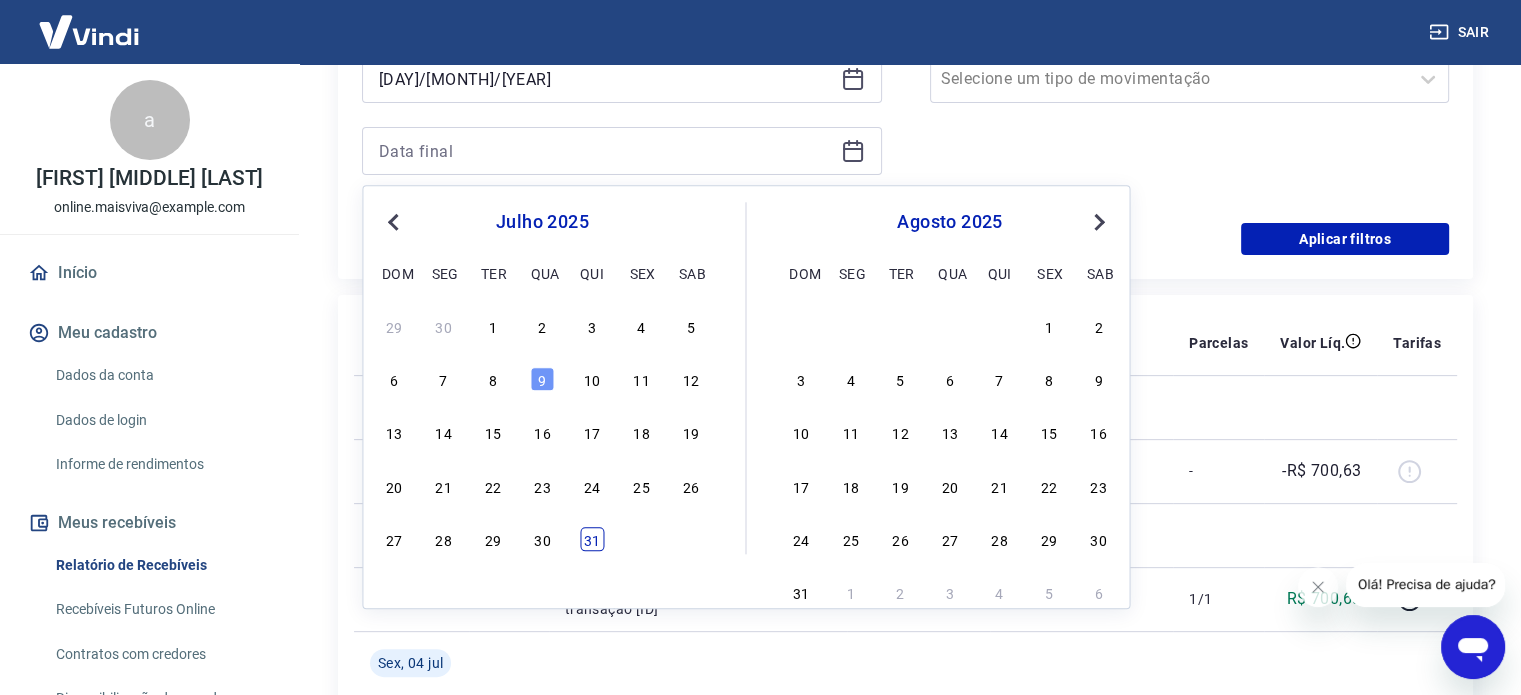 click on "31" at bounding box center (592, 539) 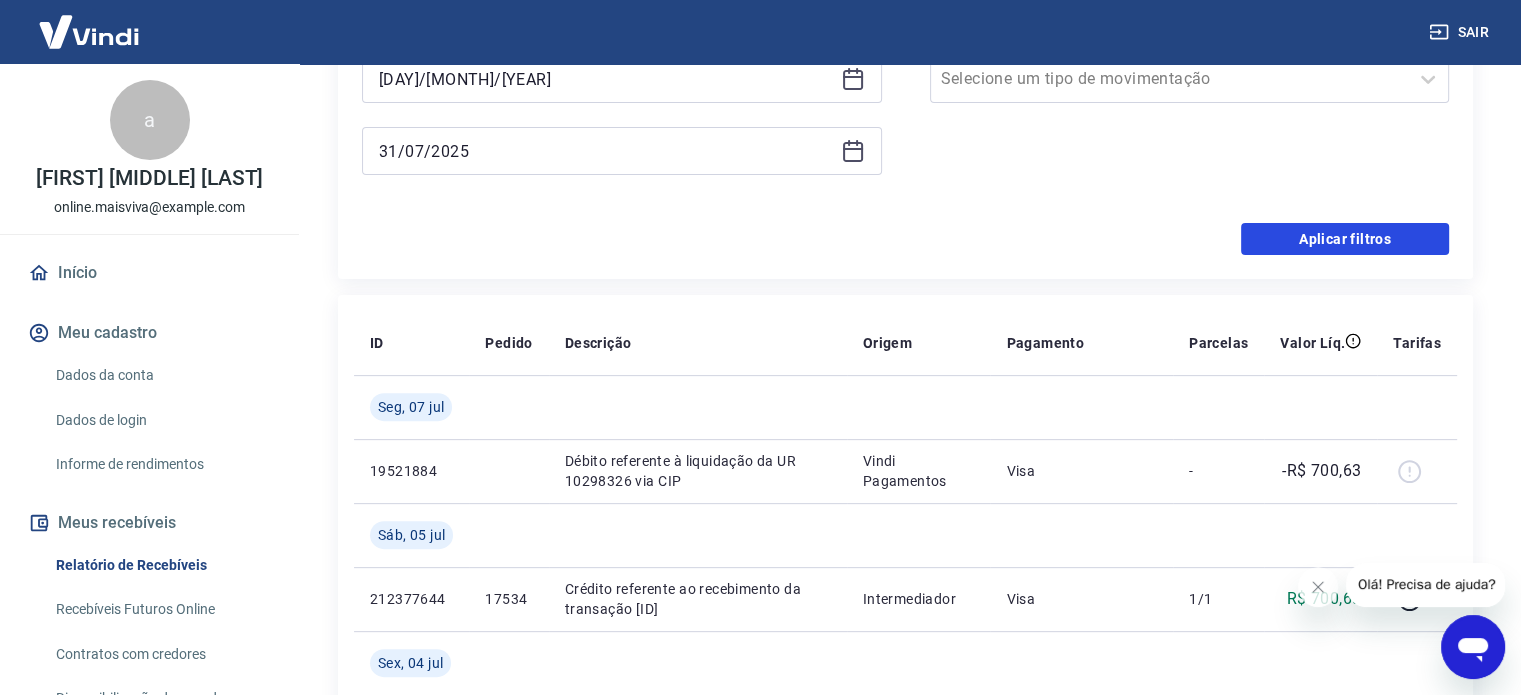 drag, startPoint x: 1299, startPoint y: 239, endPoint x: 788, endPoint y: 190, distance: 513.34393 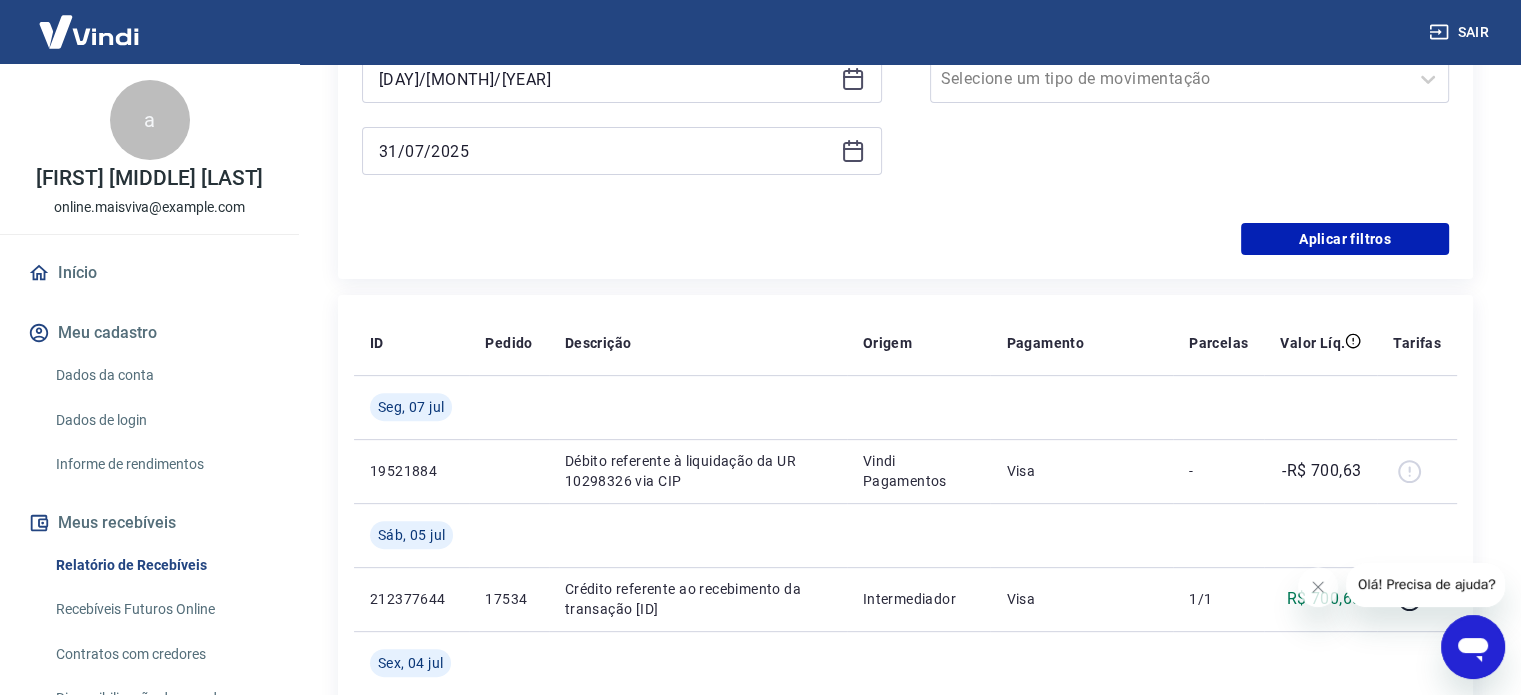 click at bounding box center (853, 151) 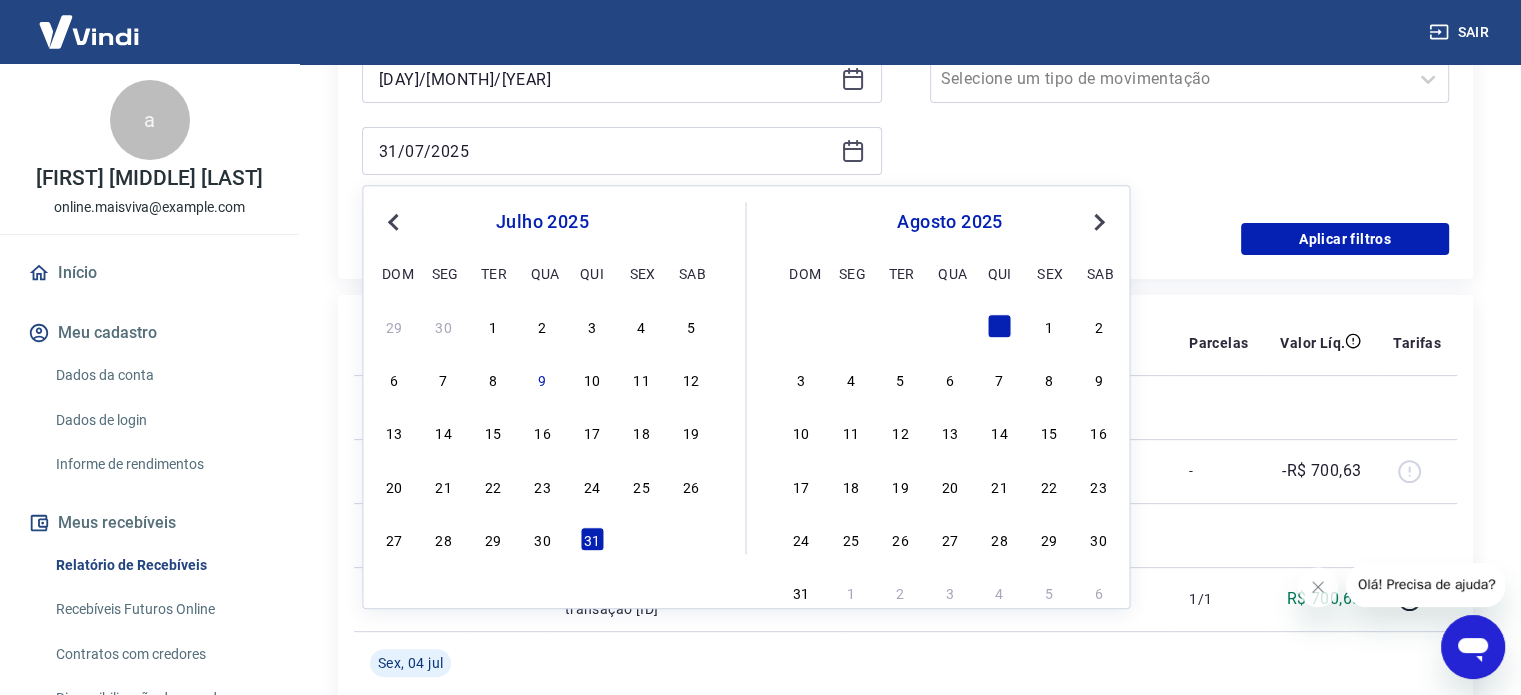 click on "Previous Month" at bounding box center [393, 222] 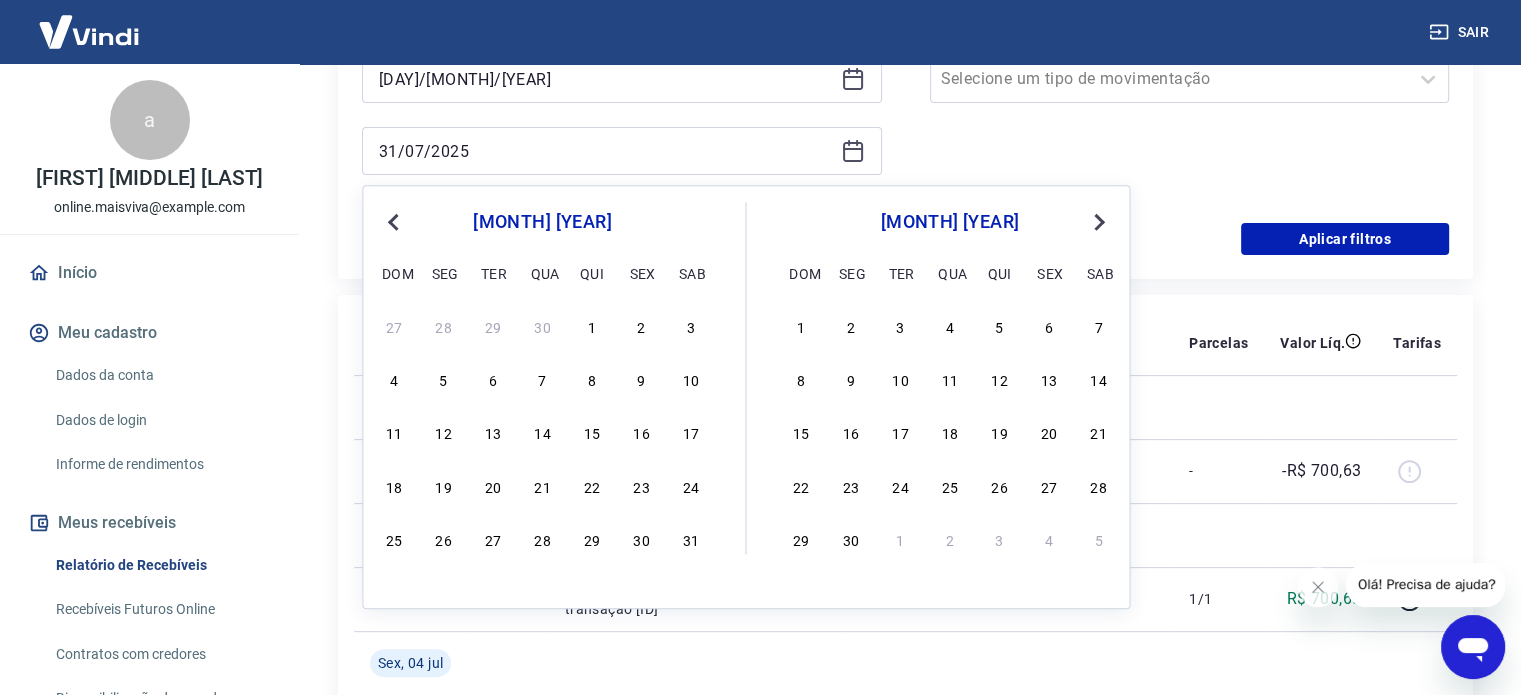 click on "Previous Month" at bounding box center [393, 222] 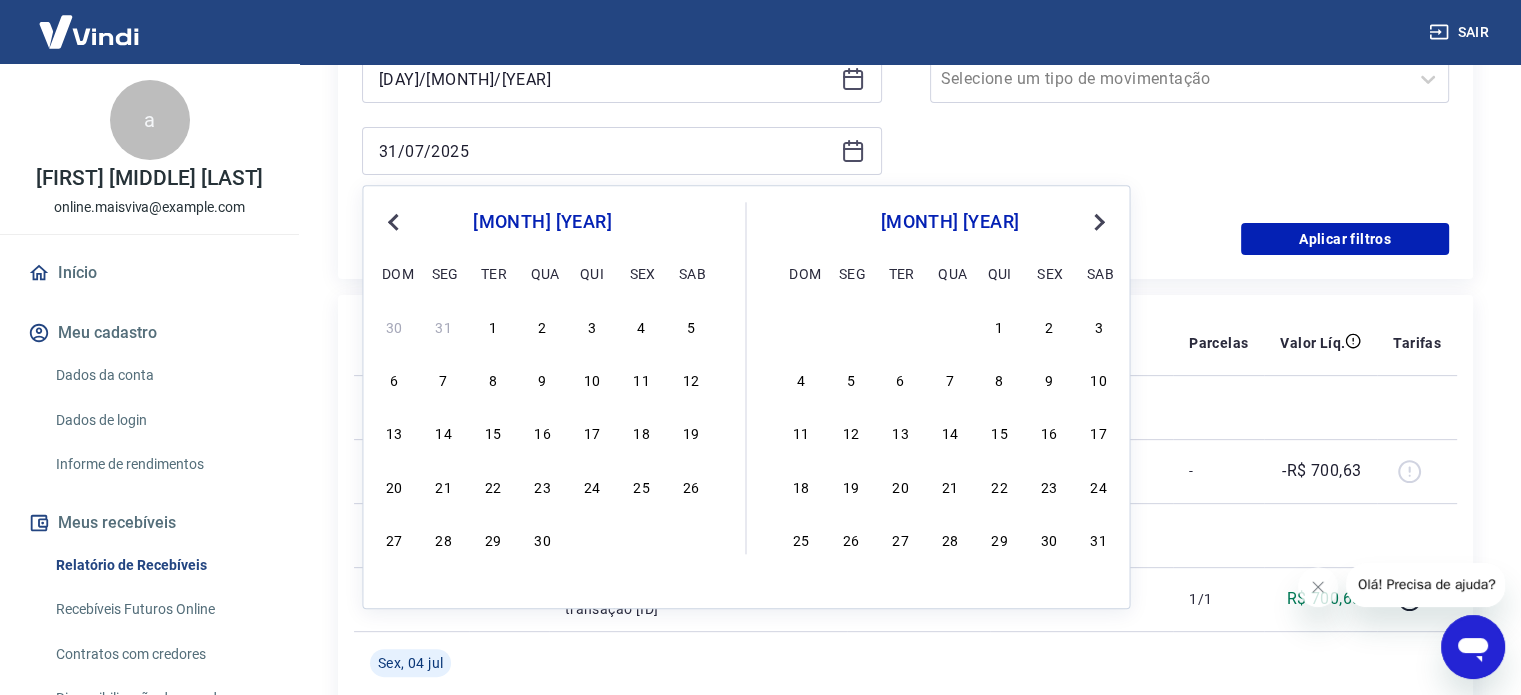 click on "Previous Month" at bounding box center (393, 222) 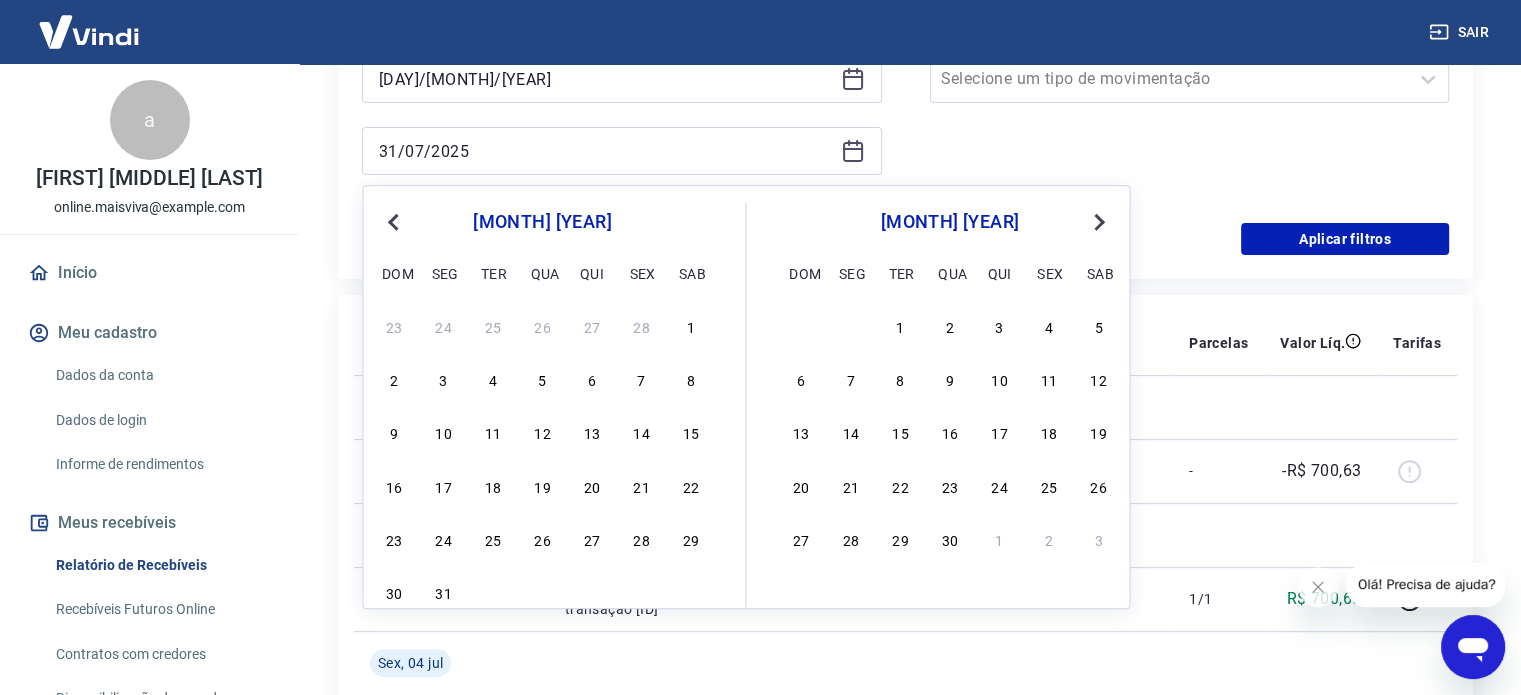 click on "Previous Month" at bounding box center (393, 222) 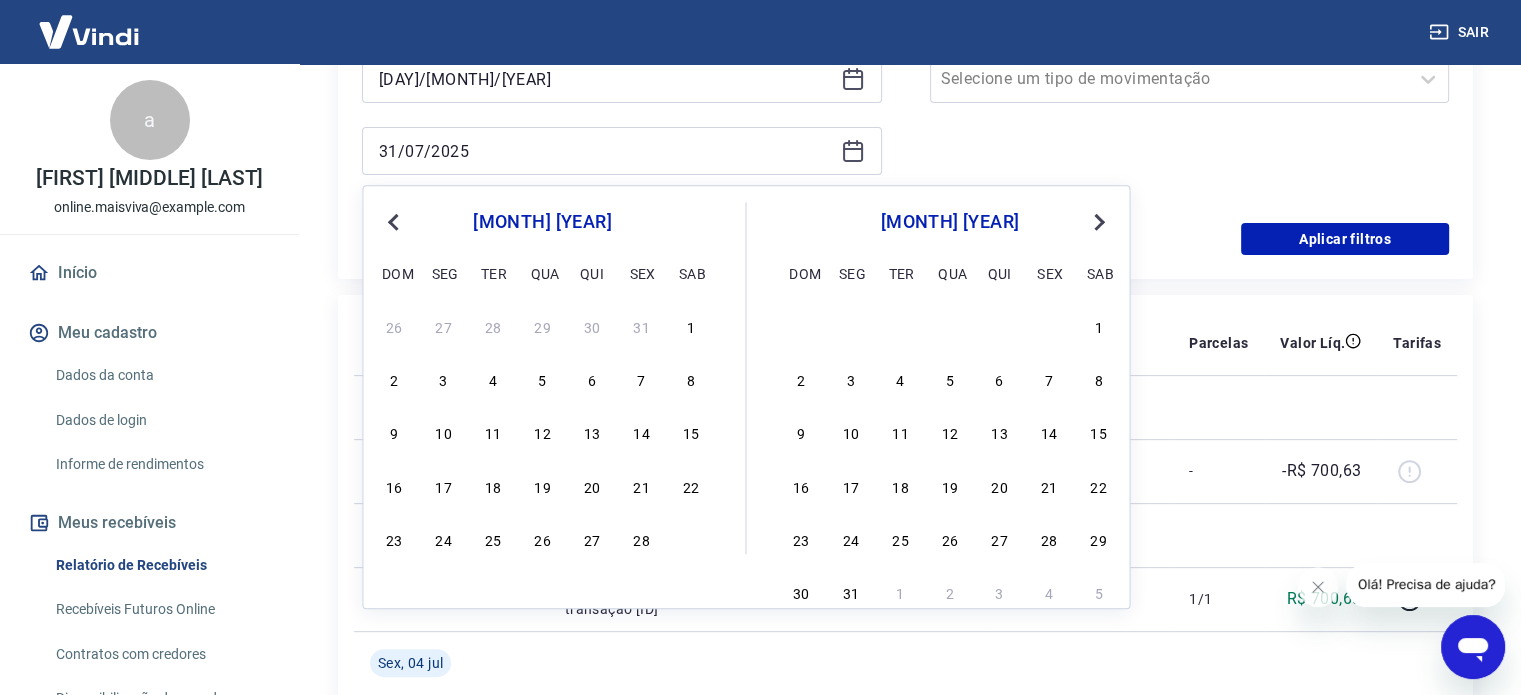 click on "Previous Month" at bounding box center (393, 222) 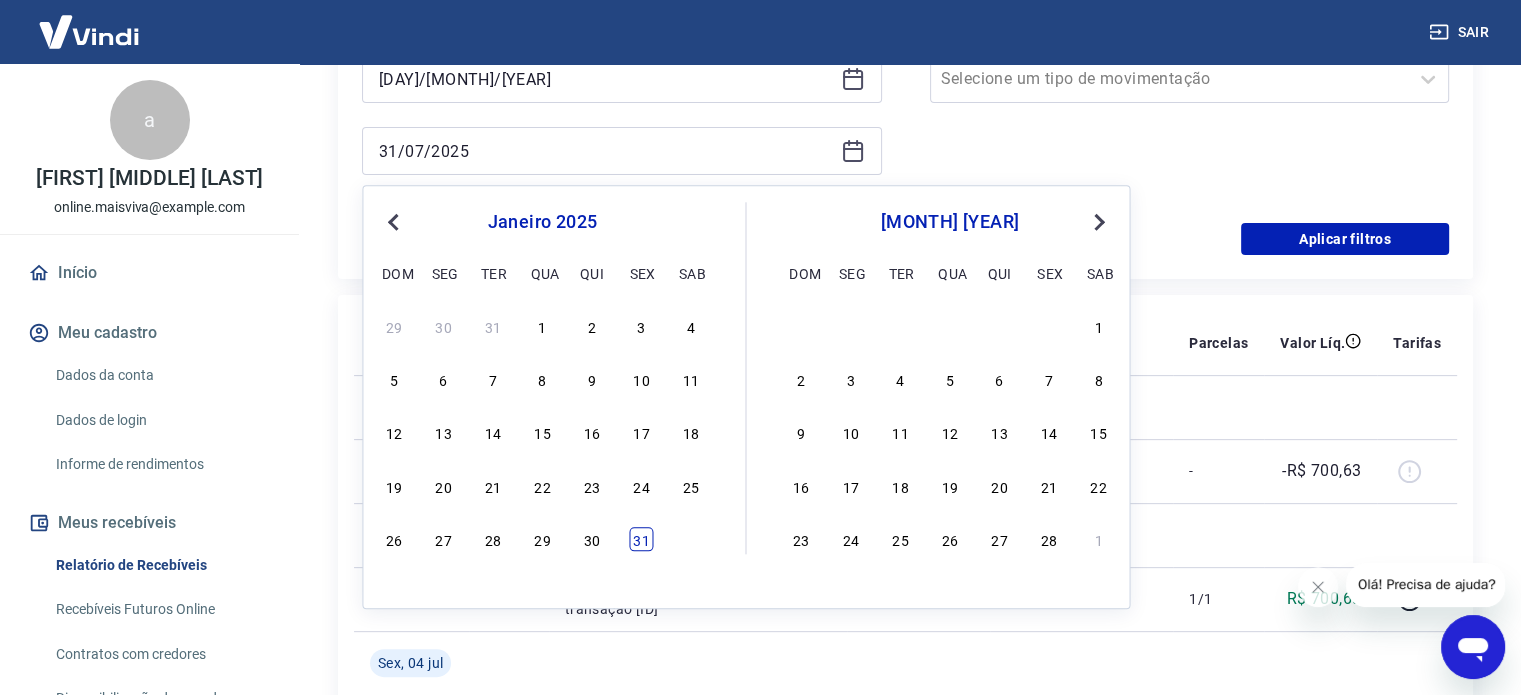 click on "31" at bounding box center [641, 539] 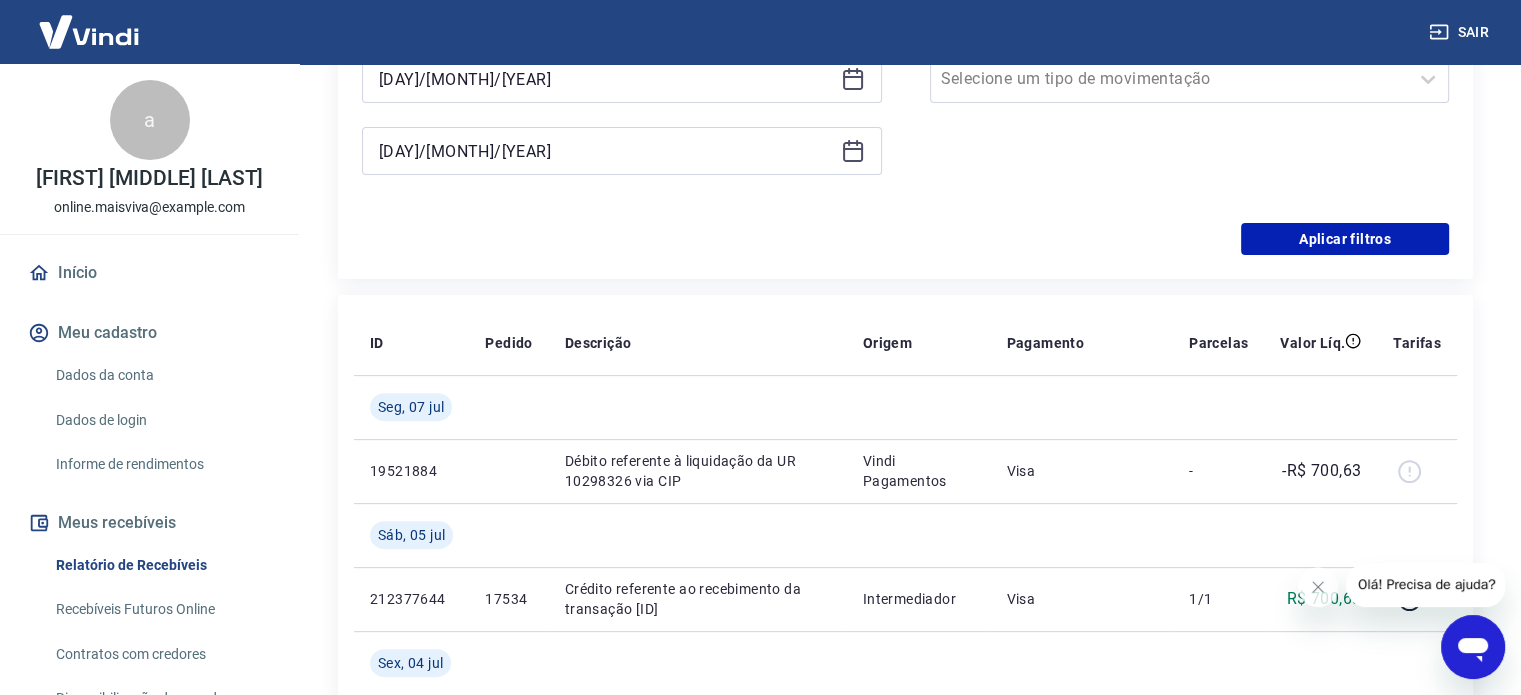click at bounding box center [698, 535] 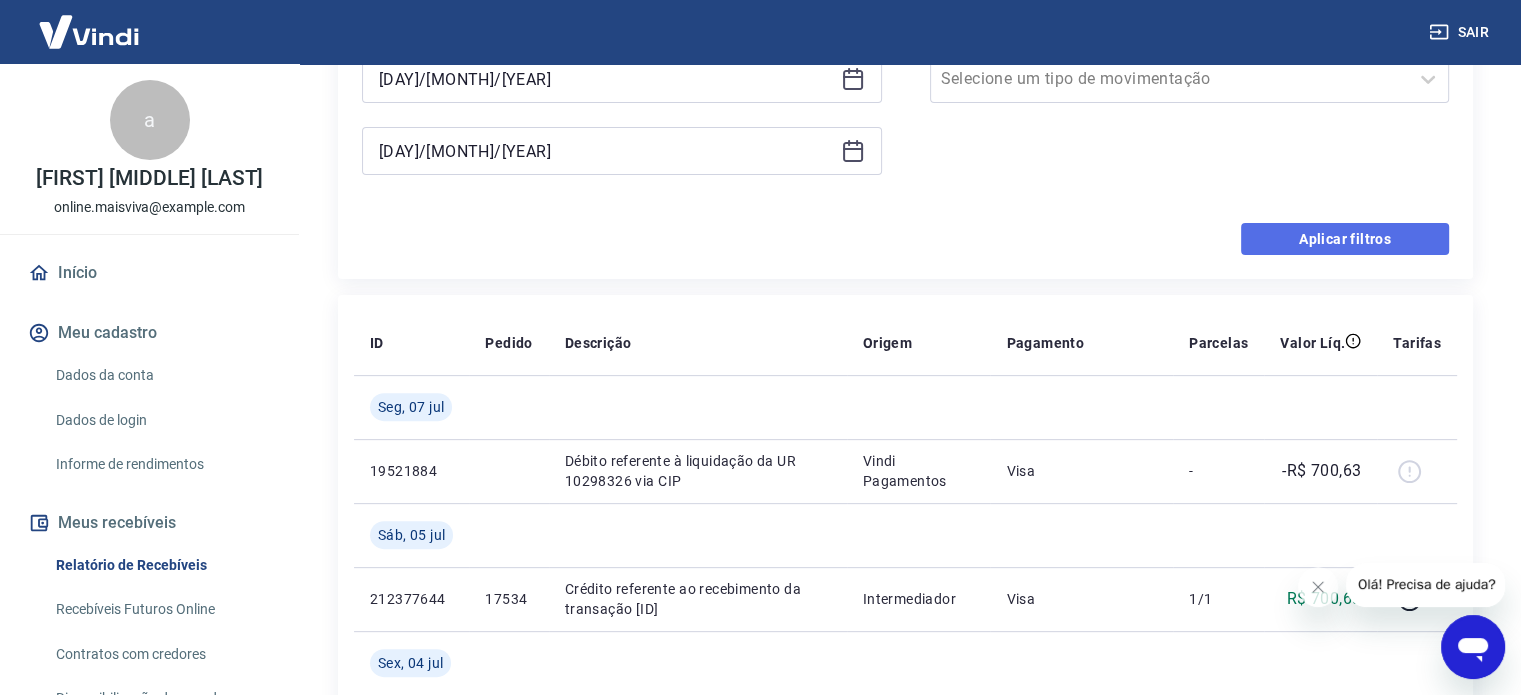 click on "Aplicar filtros" at bounding box center [1345, 239] 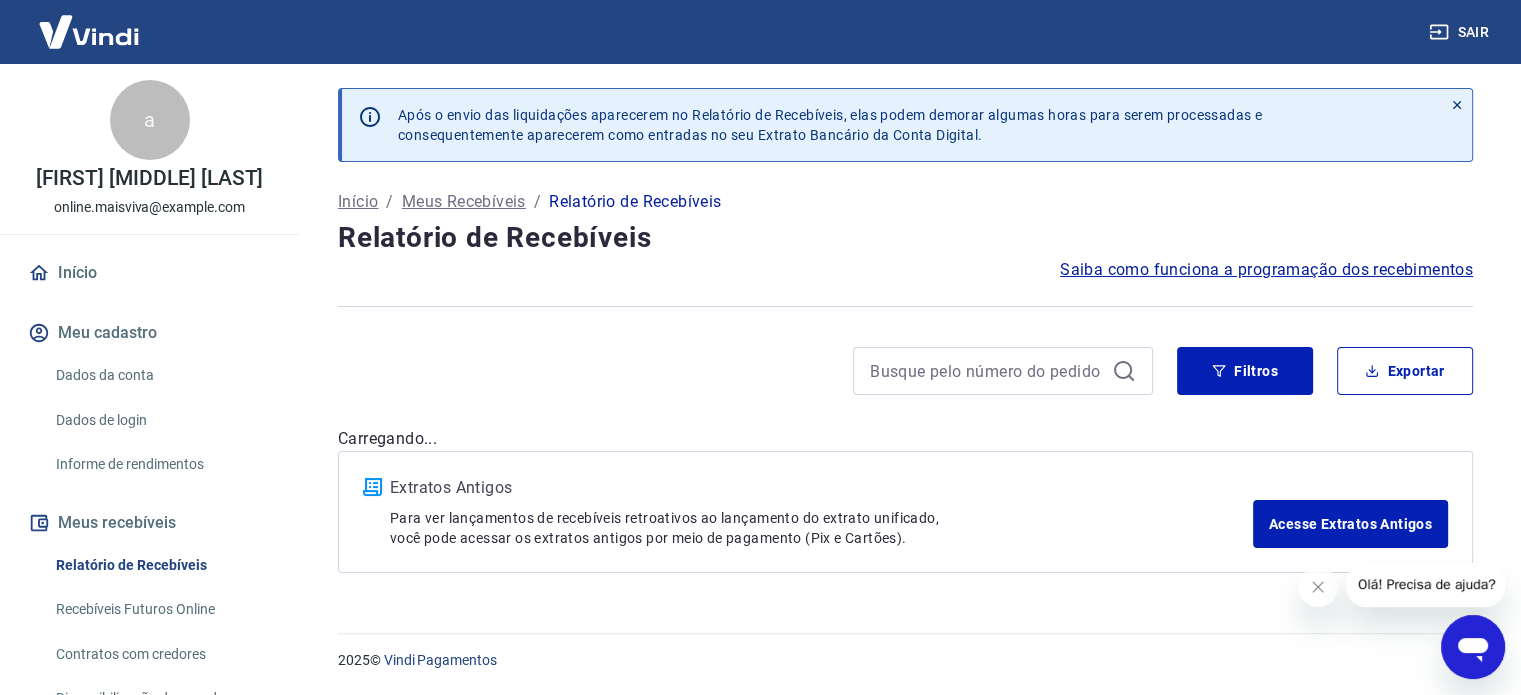 scroll, scrollTop: 0, scrollLeft: 0, axis: both 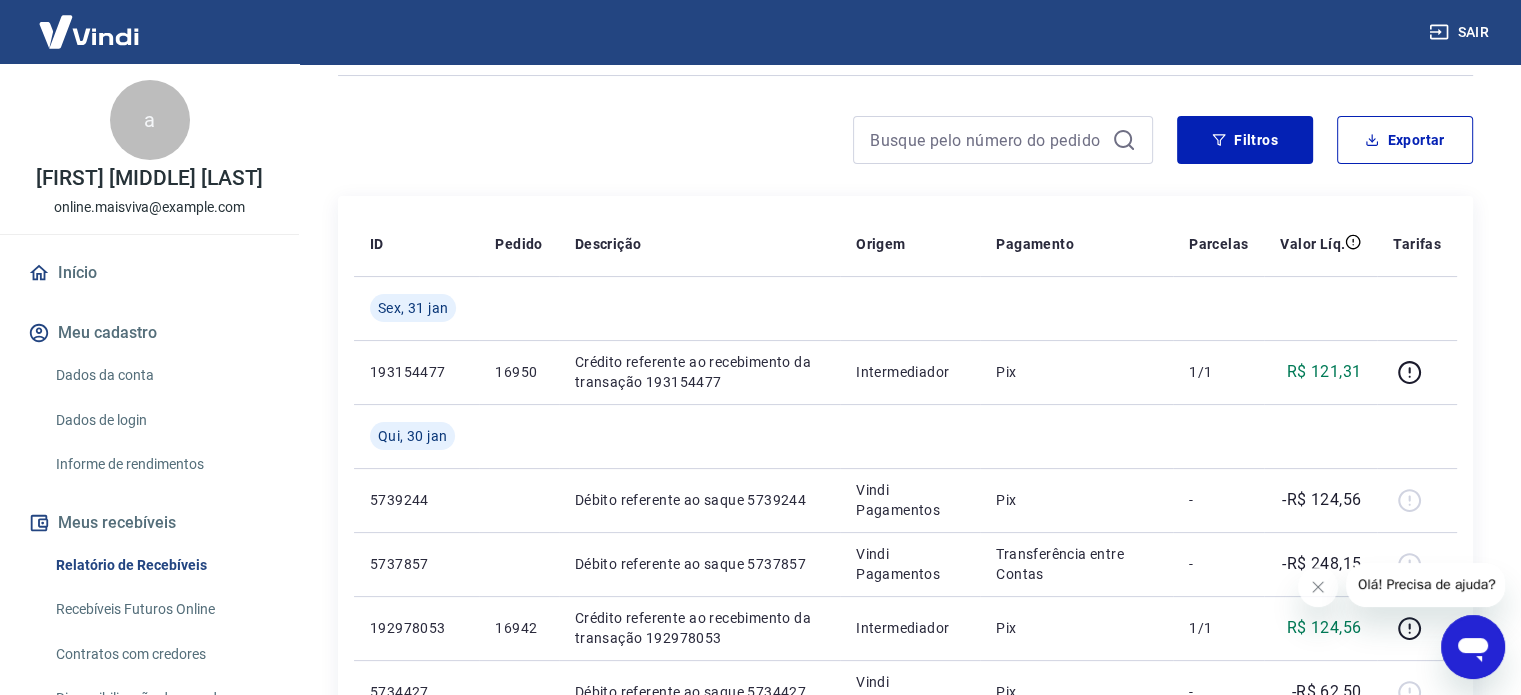 click on "Filtros Exportar" at bounding box center [905, 148] 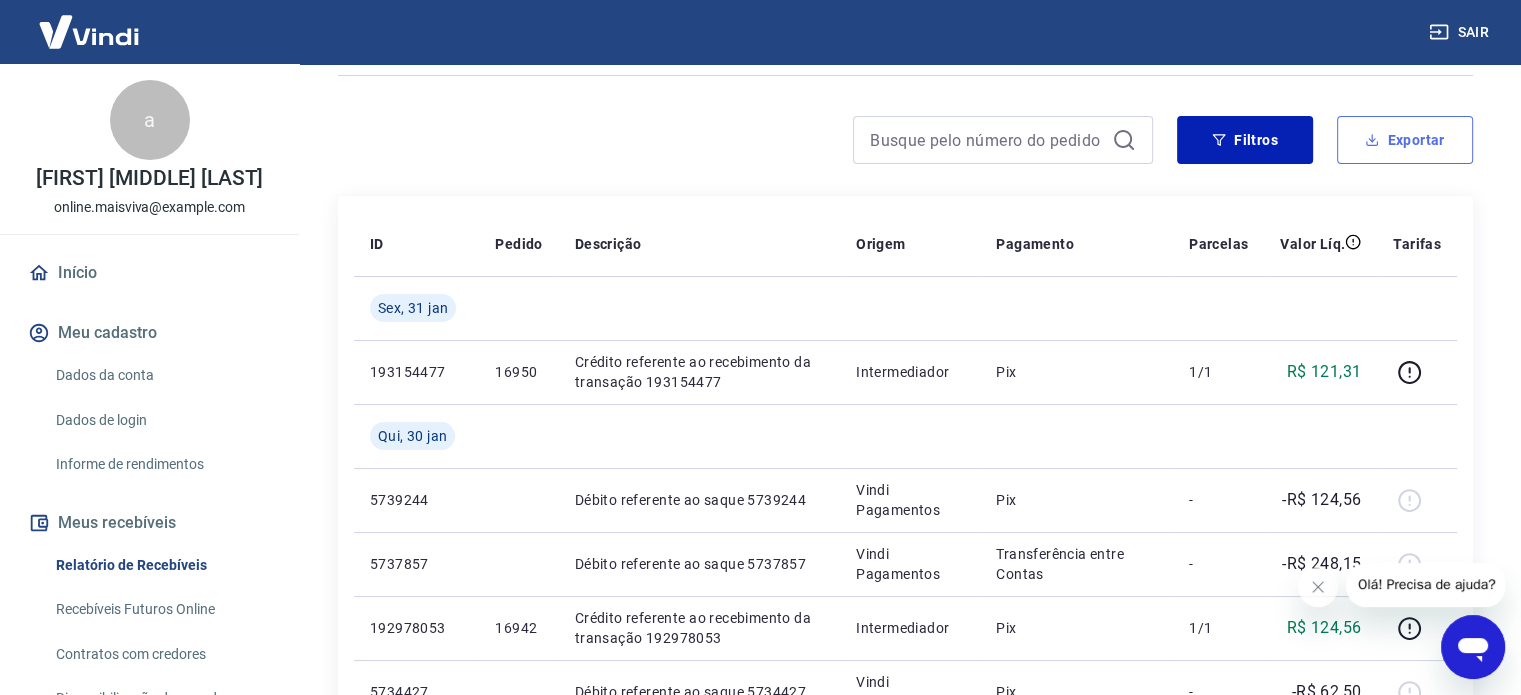 click on "Exportar" at bounding box center [1405, 140] 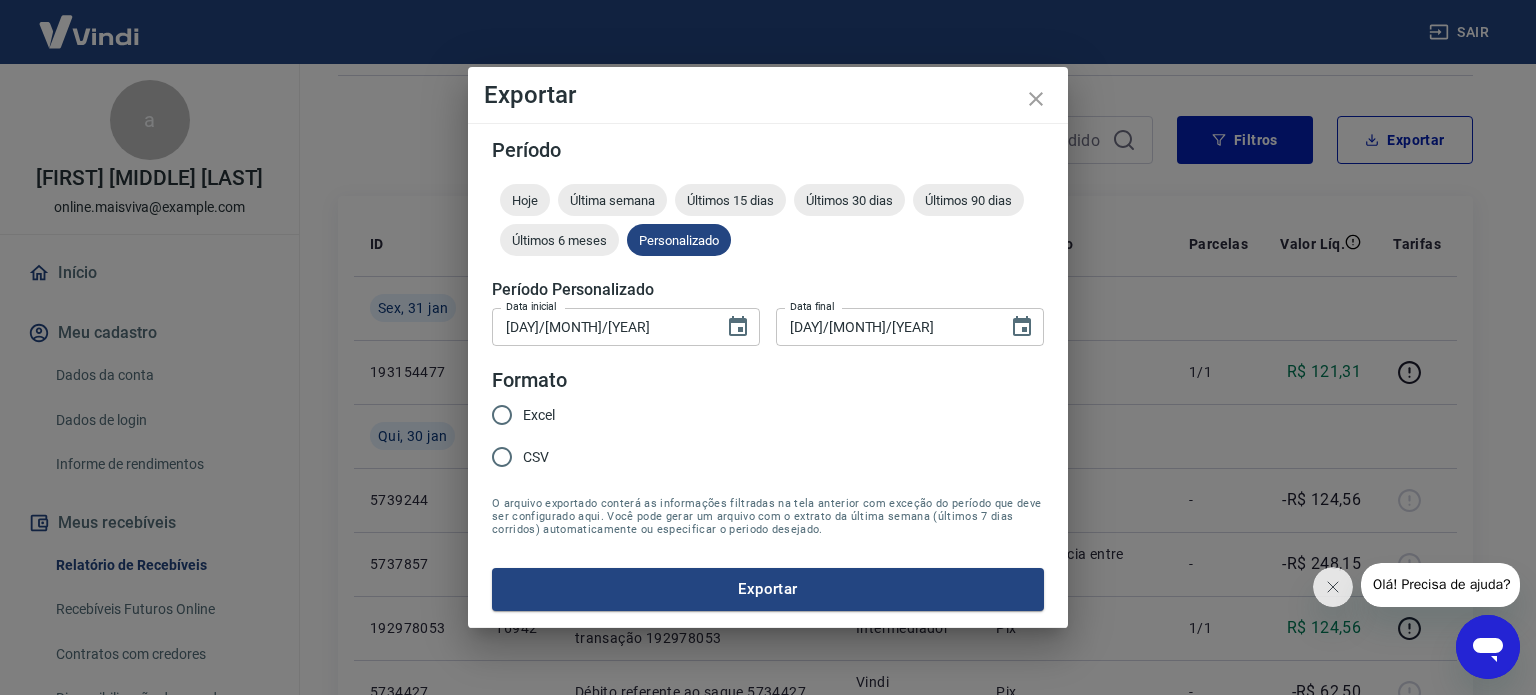 click on "Excel" at bounding box center [502, 415] 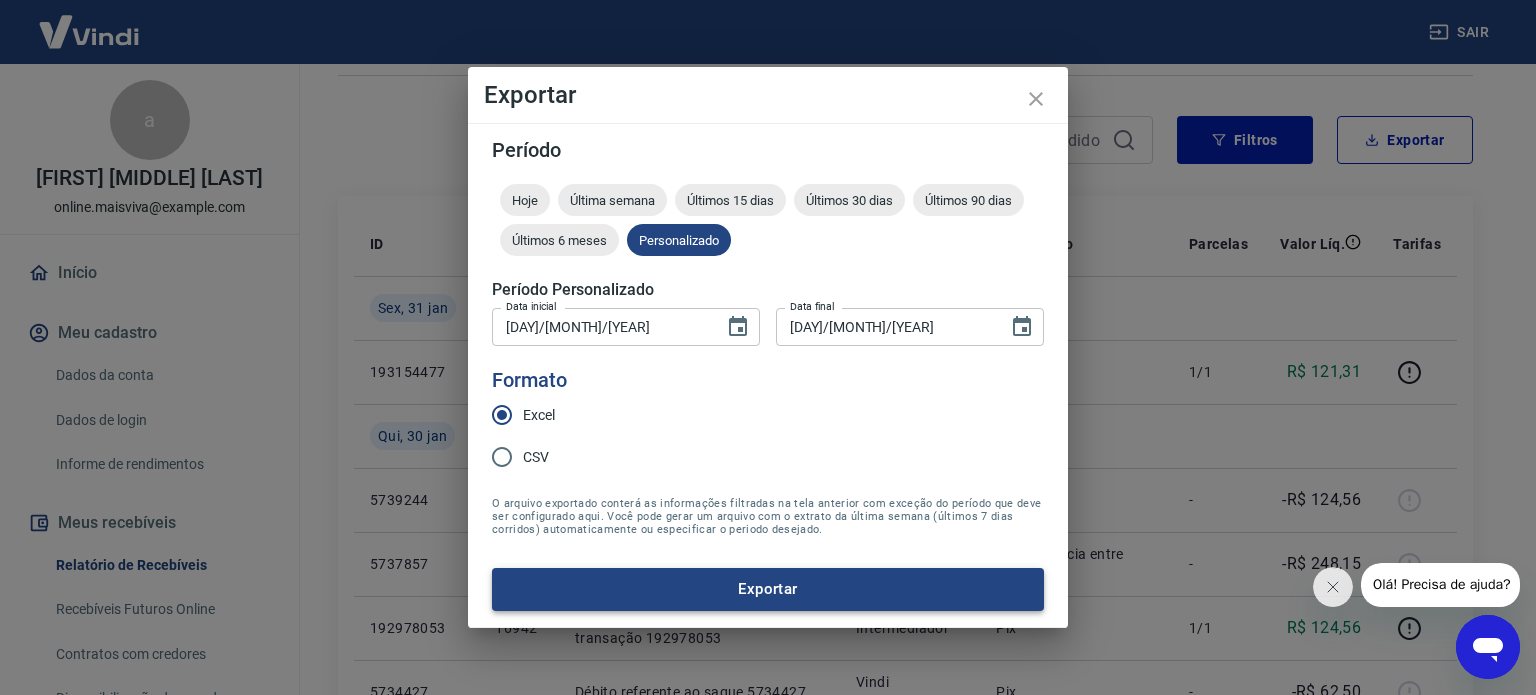 click on "Exportar" at bounding box center [768, 589] 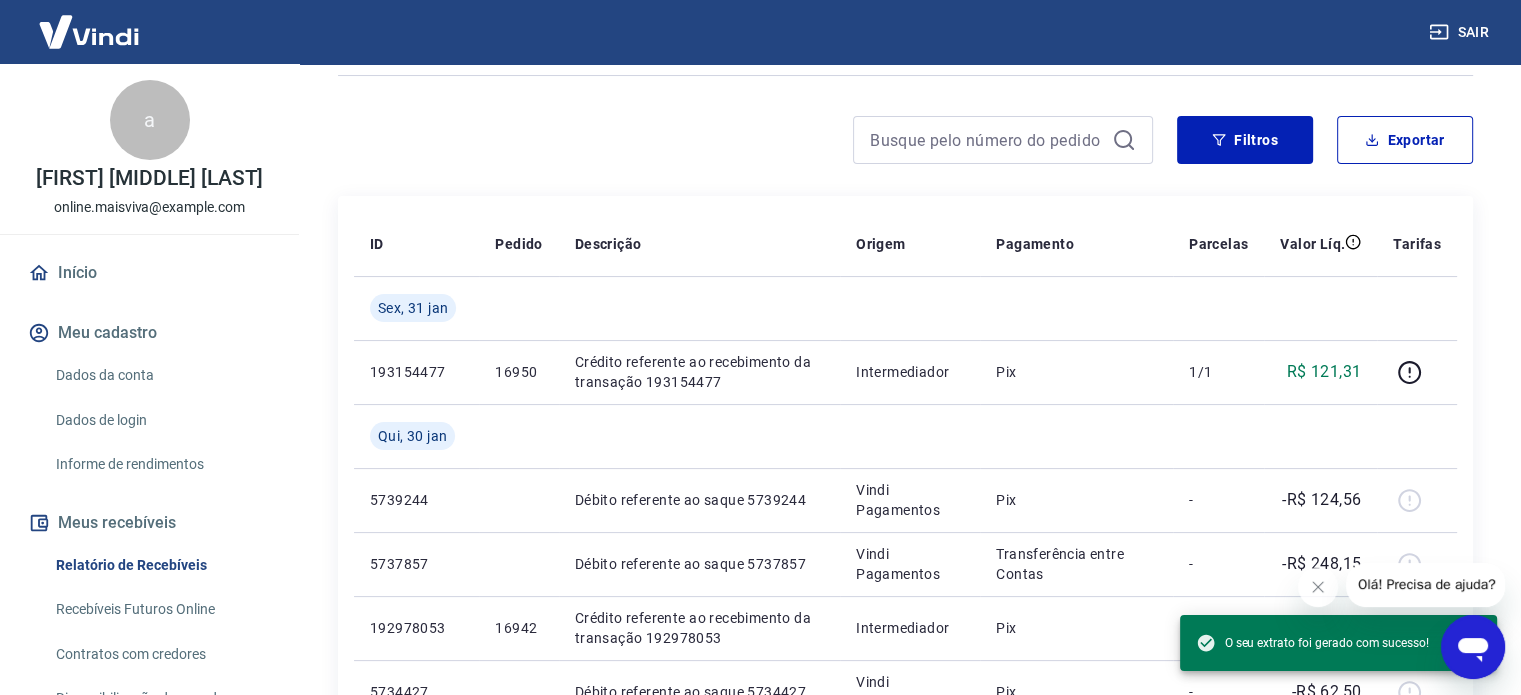 click at bounding box center (745, 140) 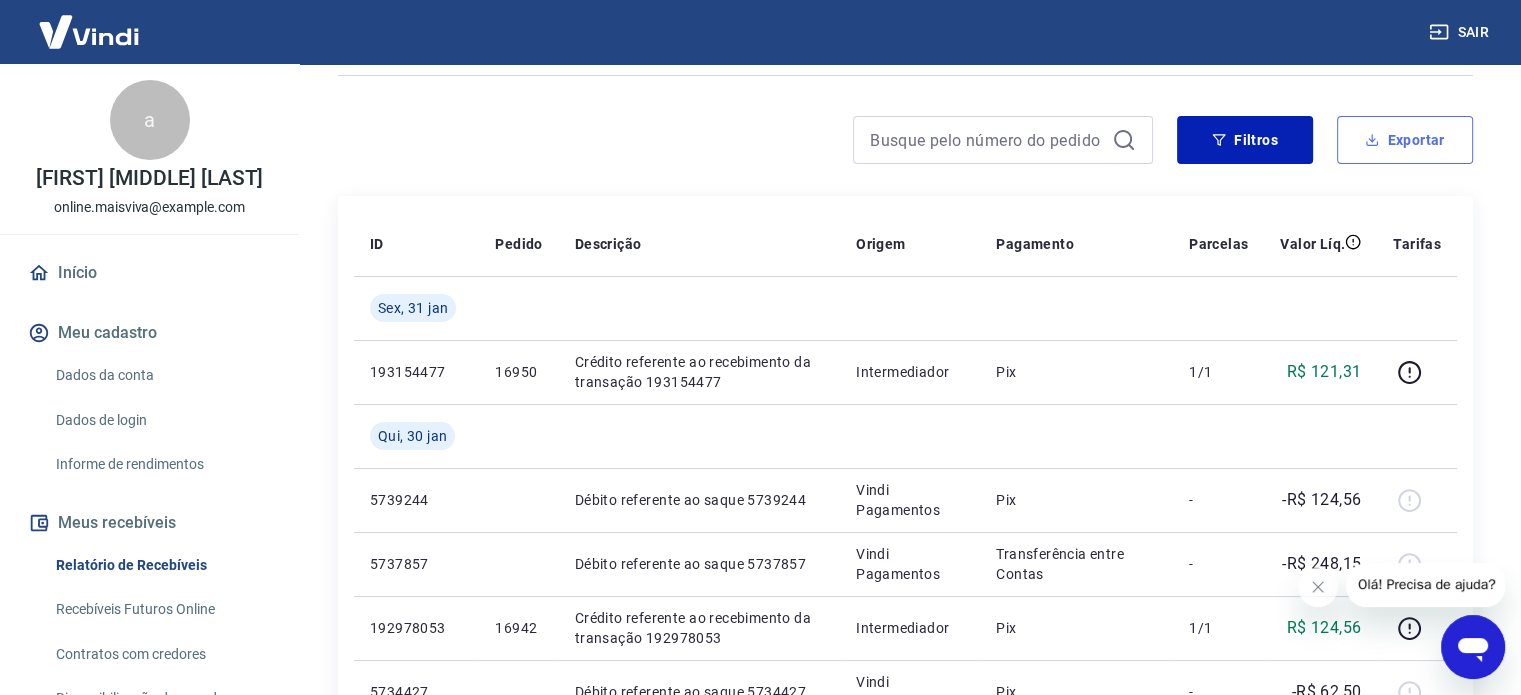 click on "Exportar" at bounding box center [1405, 140] 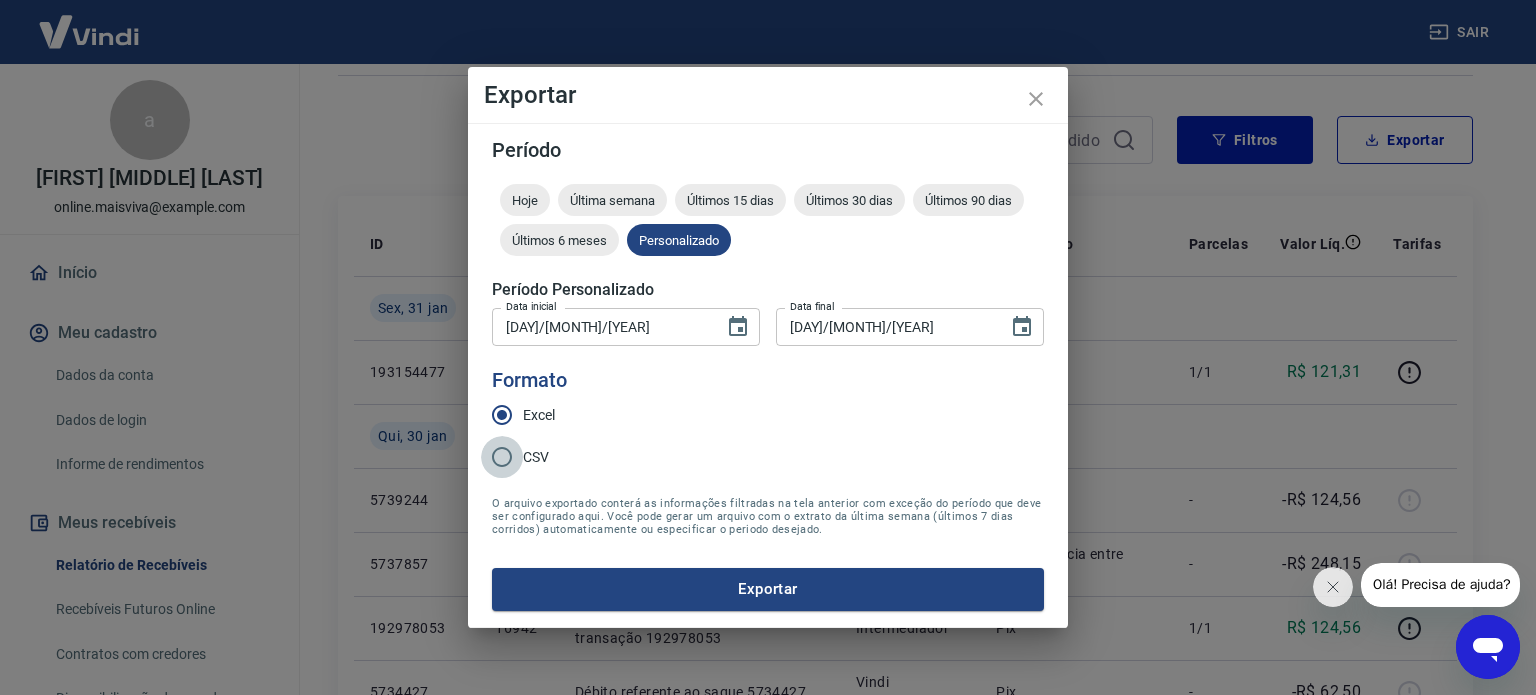 click on "CSV" at bounding box center (502, 457) 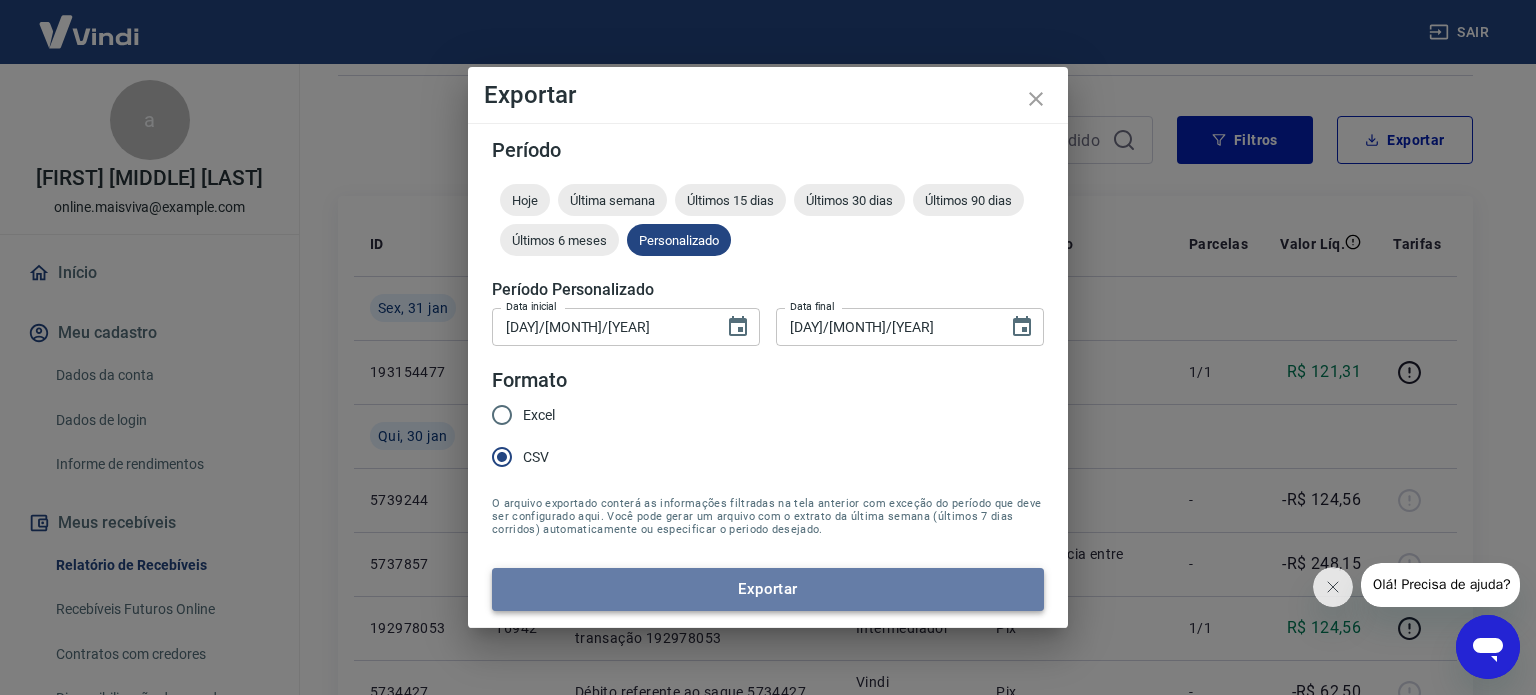 click on "Exportar" at bounding box center (768, 589) 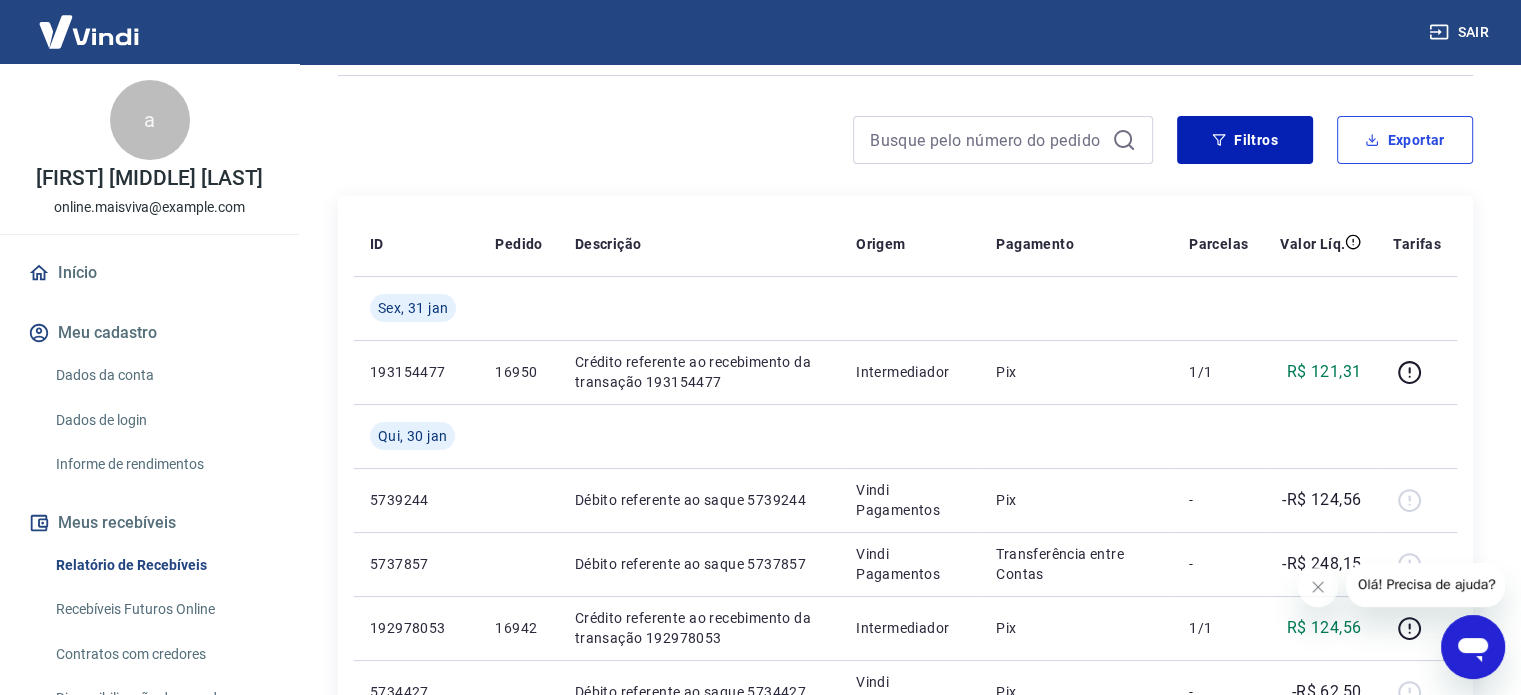 scroll, scrollTop: 0, scrollLeft: 0, axis: both 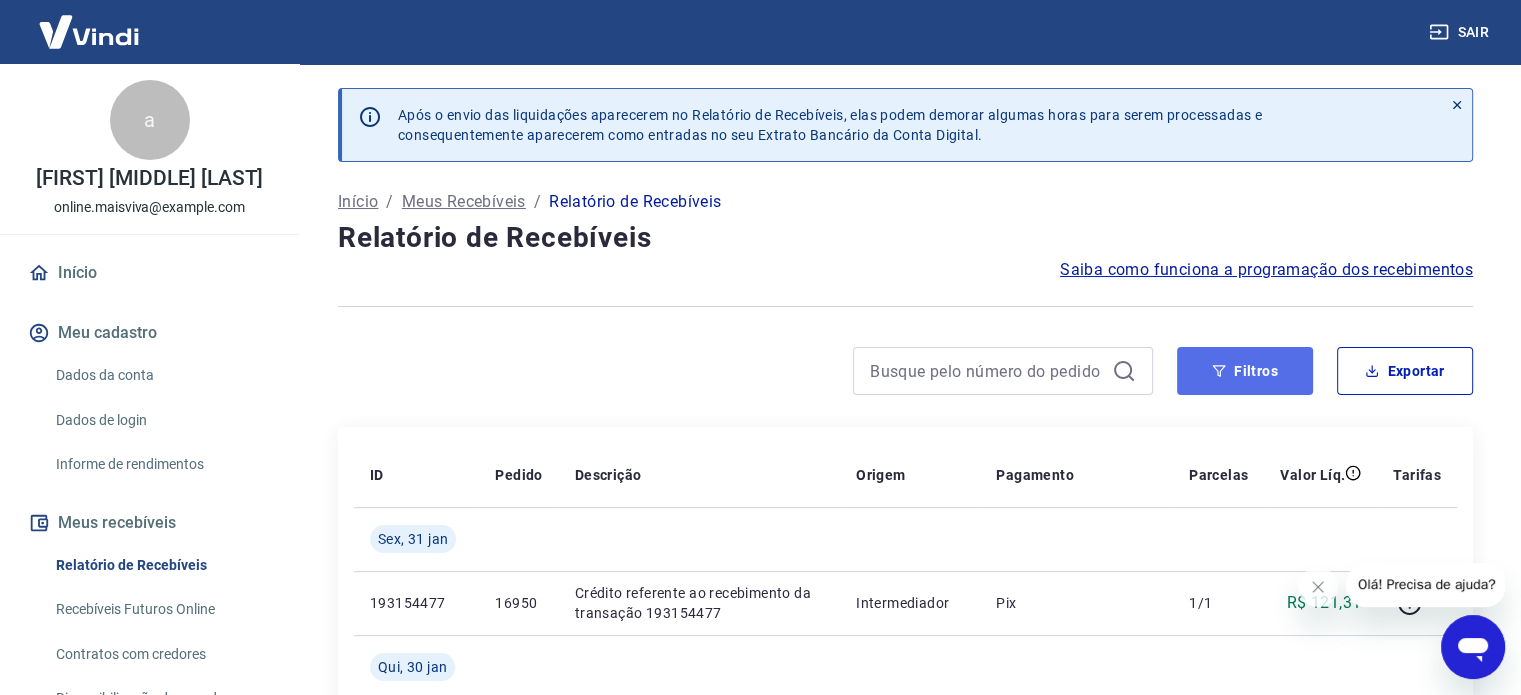 click on "Filtros" at bounding box center [1245, 371] 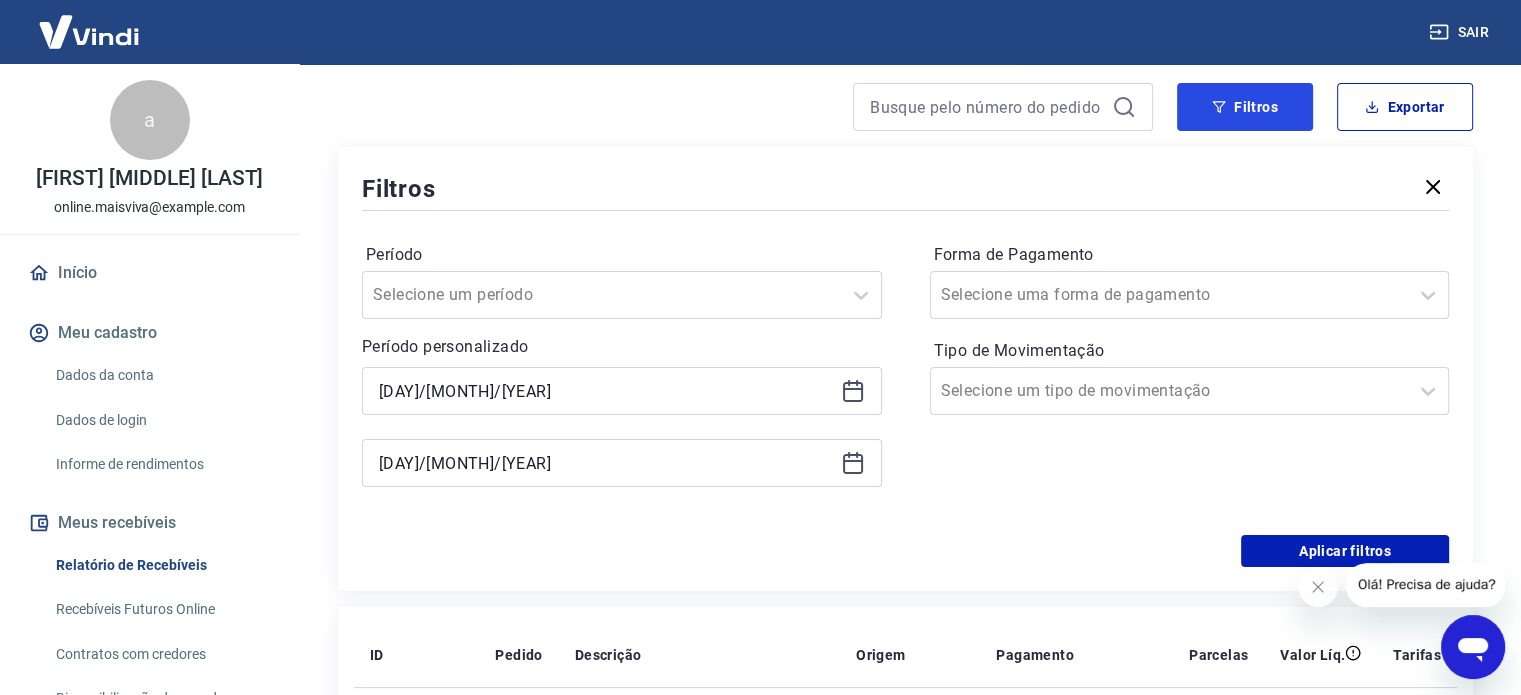scroll, scrollTop: 271, scrollLeft: 0, axis: vertical 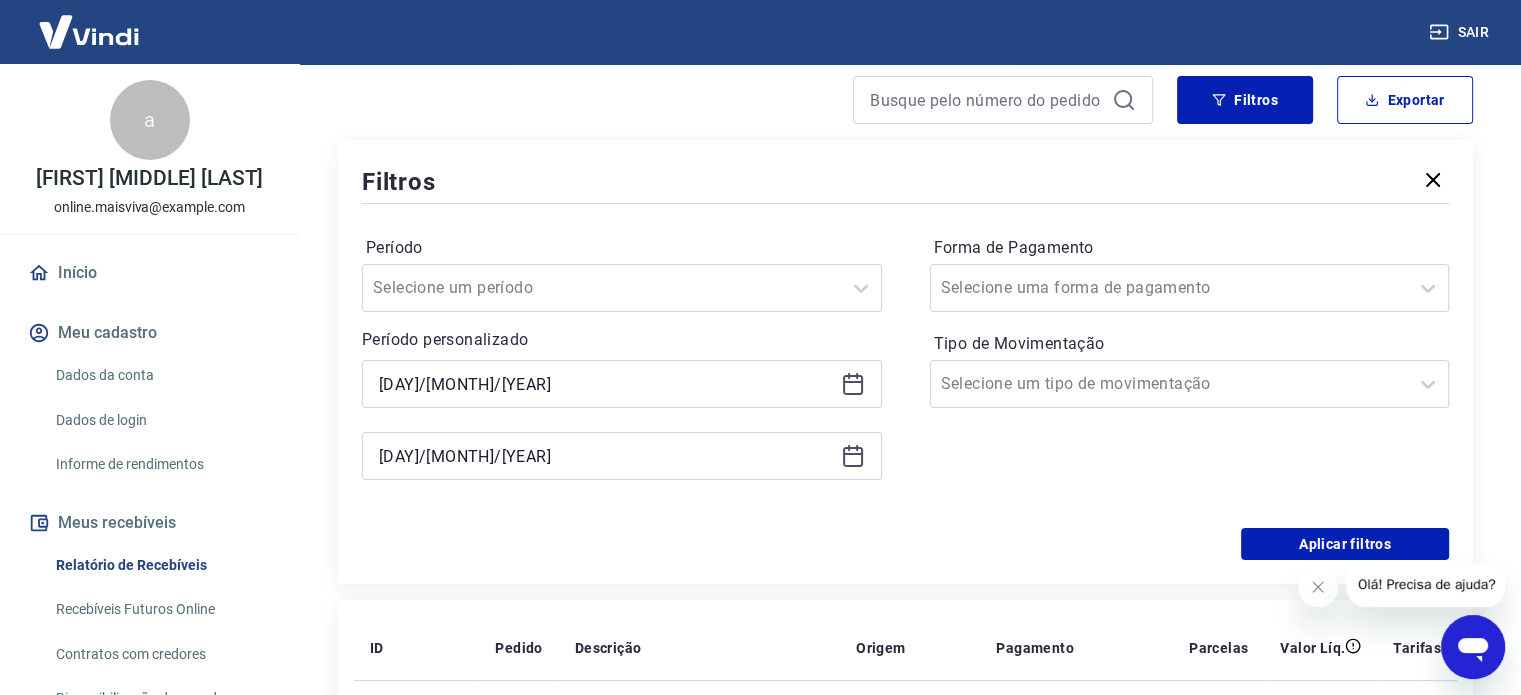click at bounding box center (853, 385) 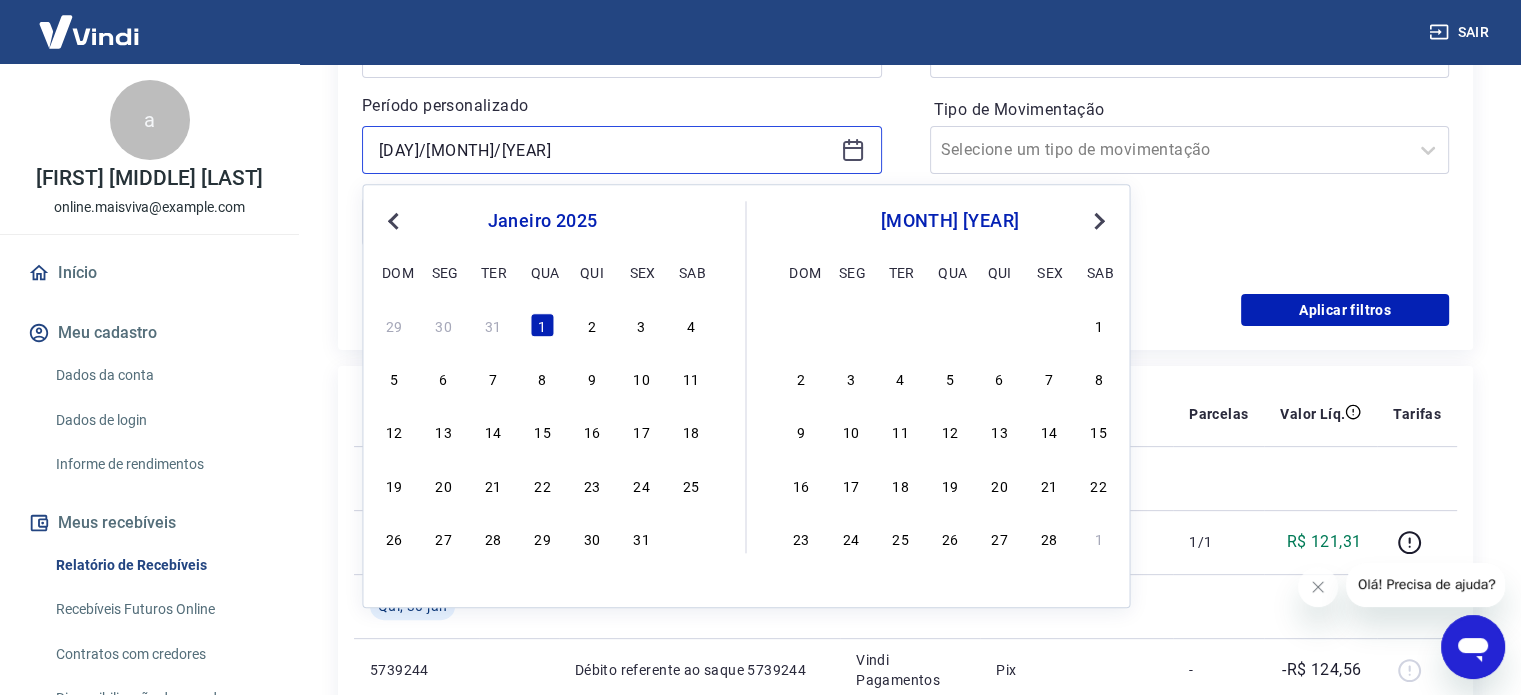 scroll, scrollTop: 509, scrollLeft: 0, axis: vertical 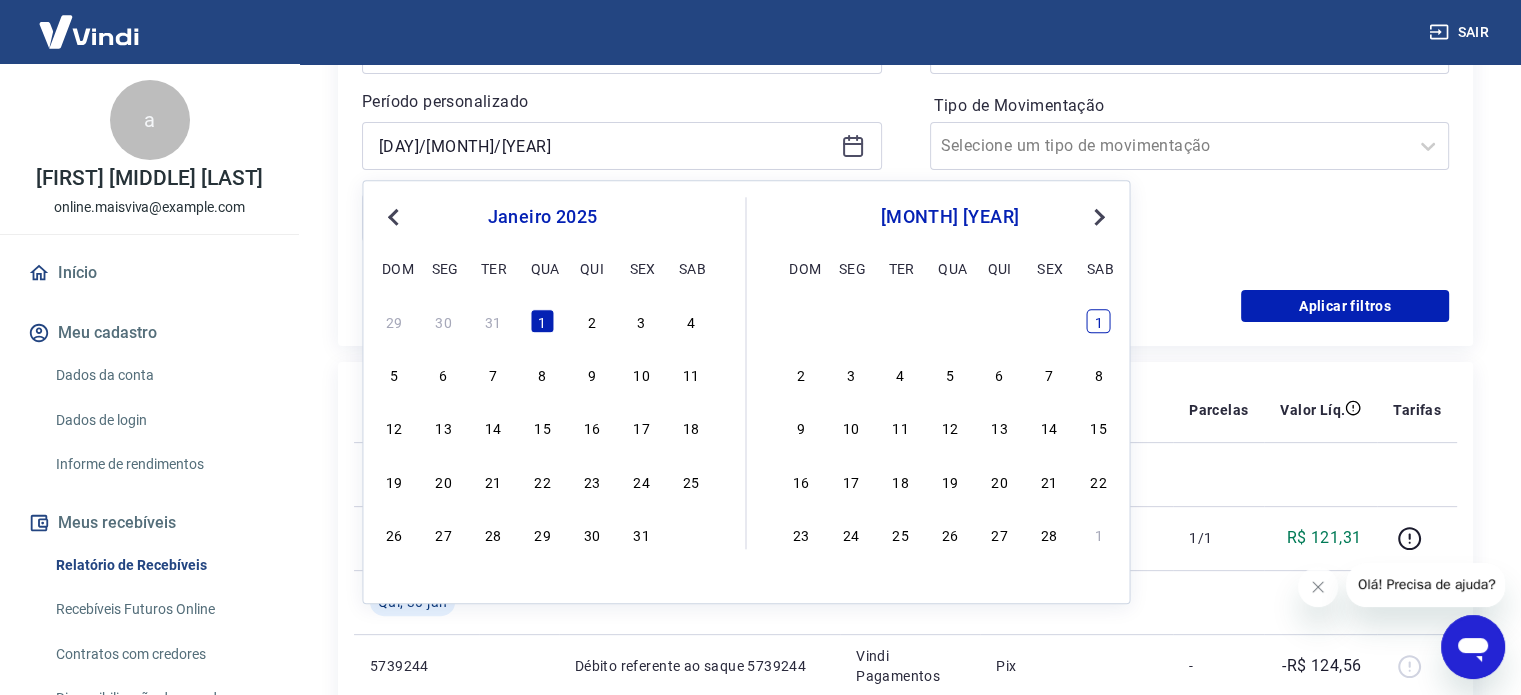 click on "1" at bounding box center (1099, 321) 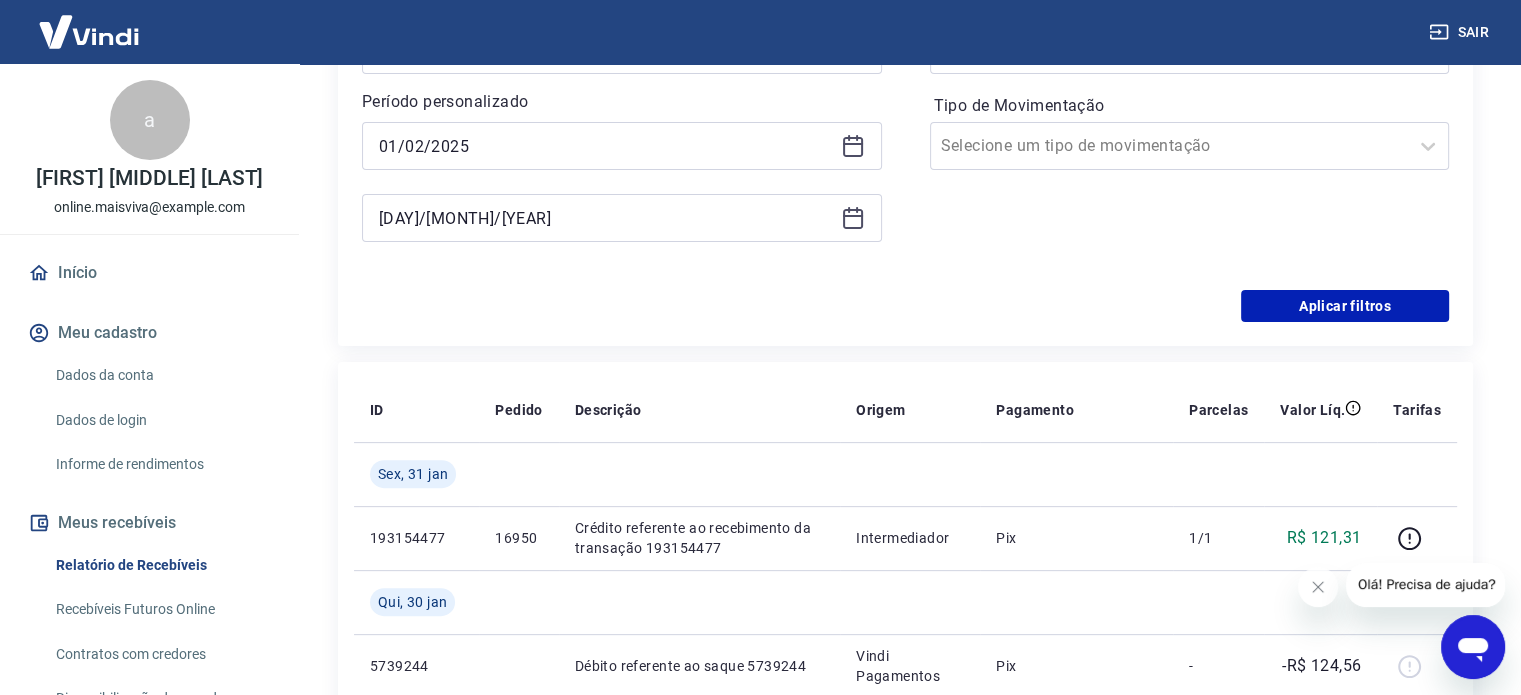 click on "[DAY]/[MONTH]/[YEAR]" at bounding box center (622, 218) 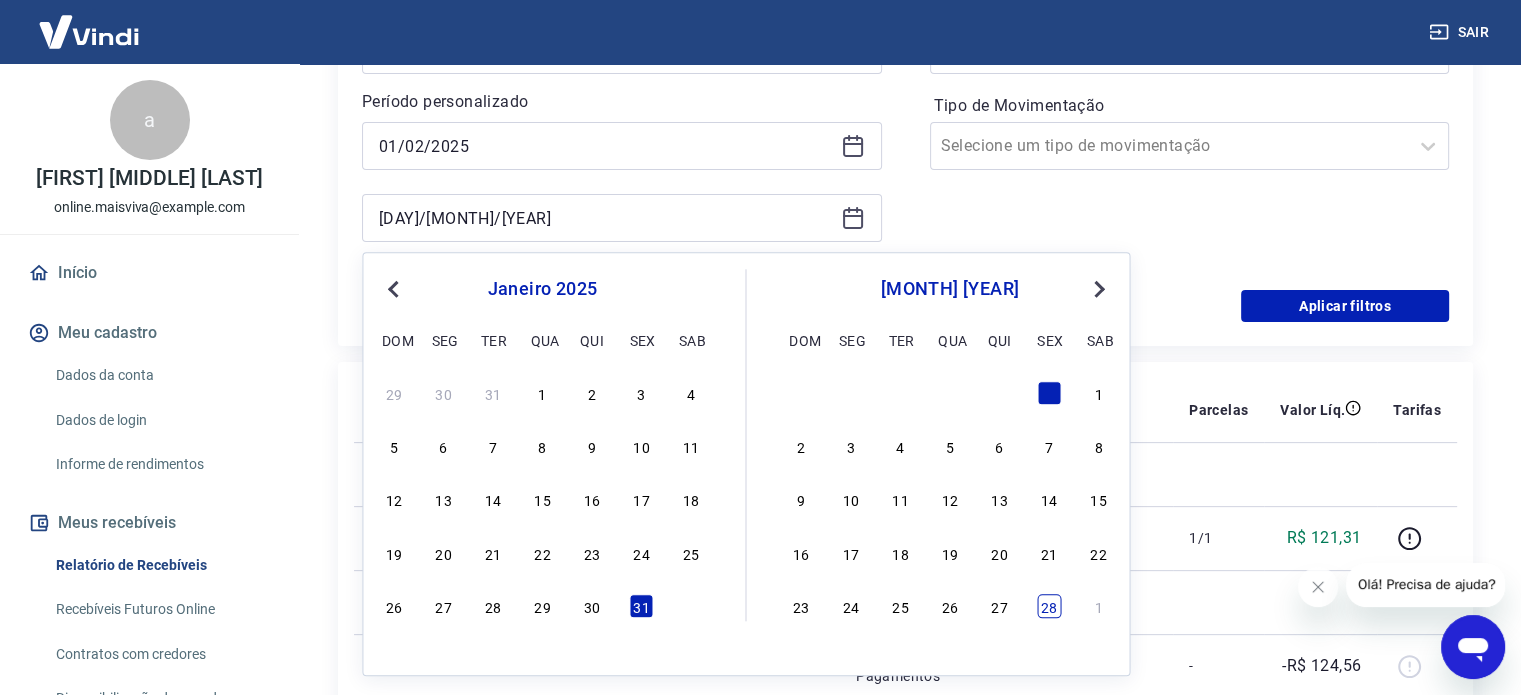 click on "28" at bounding box center [1049, 606] 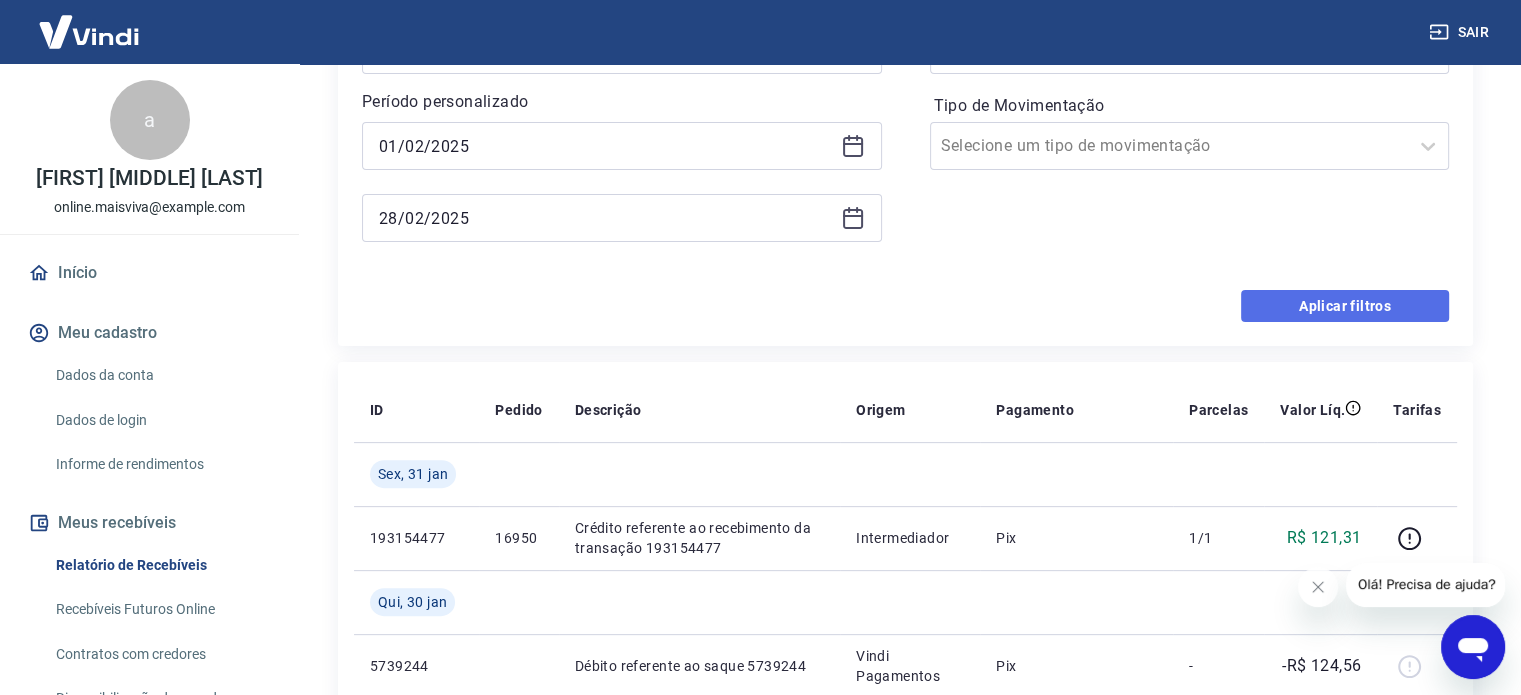 click on "Aplicar filtros" at bounding box center (1345, 306) 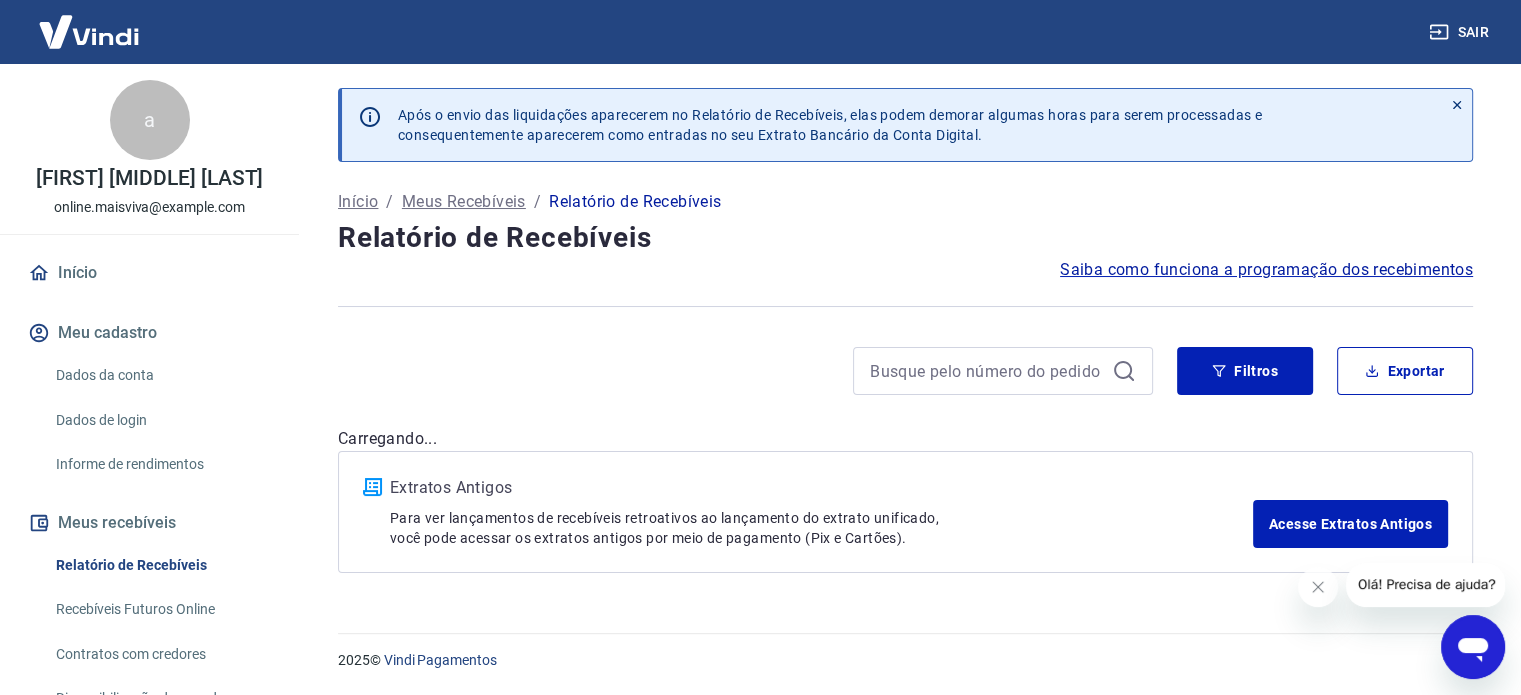 scroll, scrollTop: 0, scrollLeft: 0, axis: both 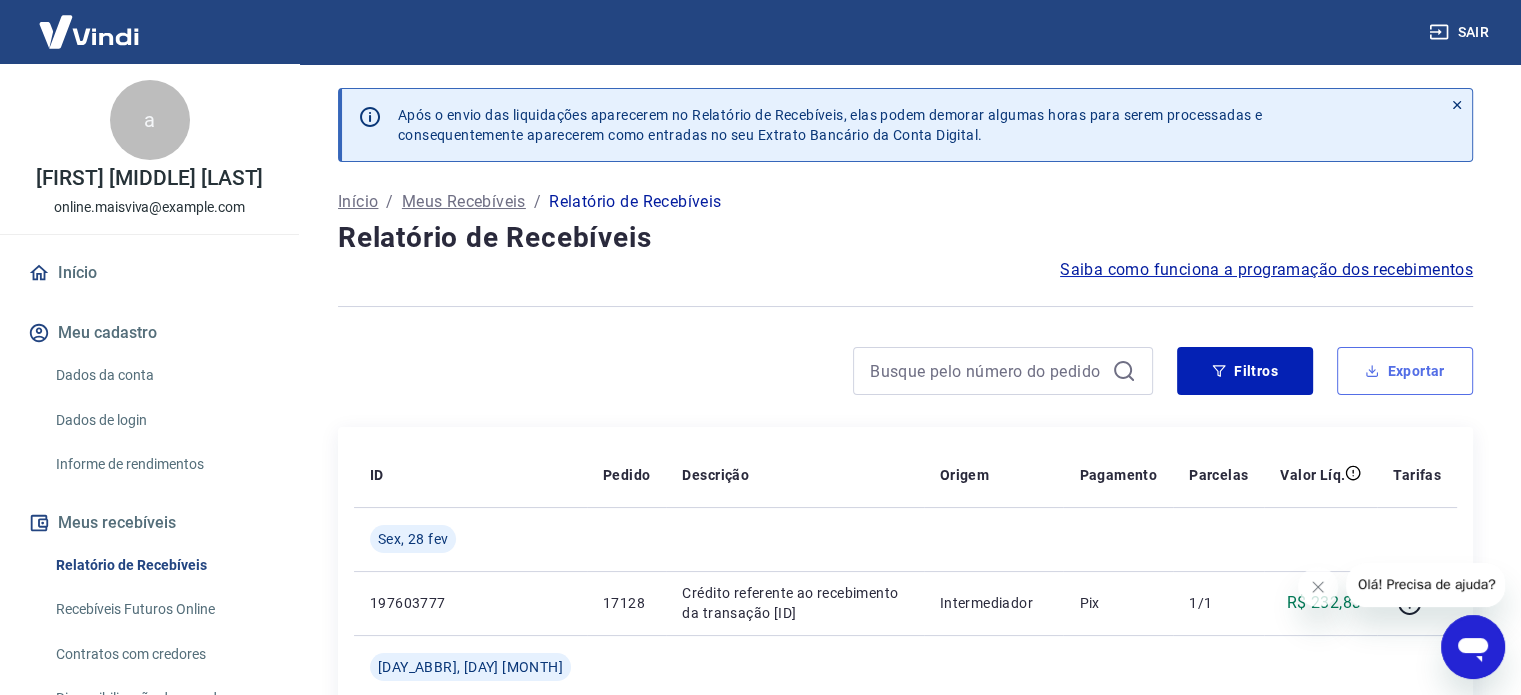click on "Exportar" at bounding box center [1405, 371] 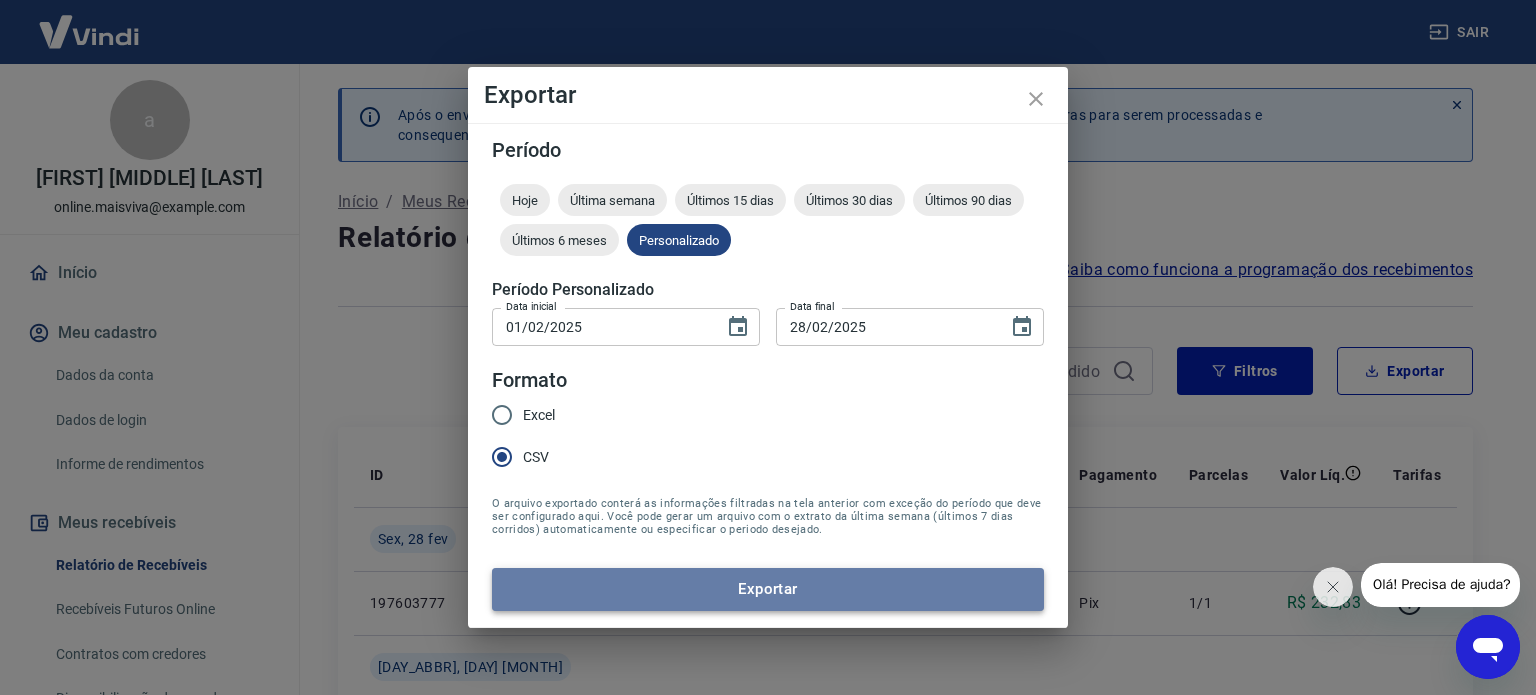 click on "Exportar" at bounding box center (768, 589) 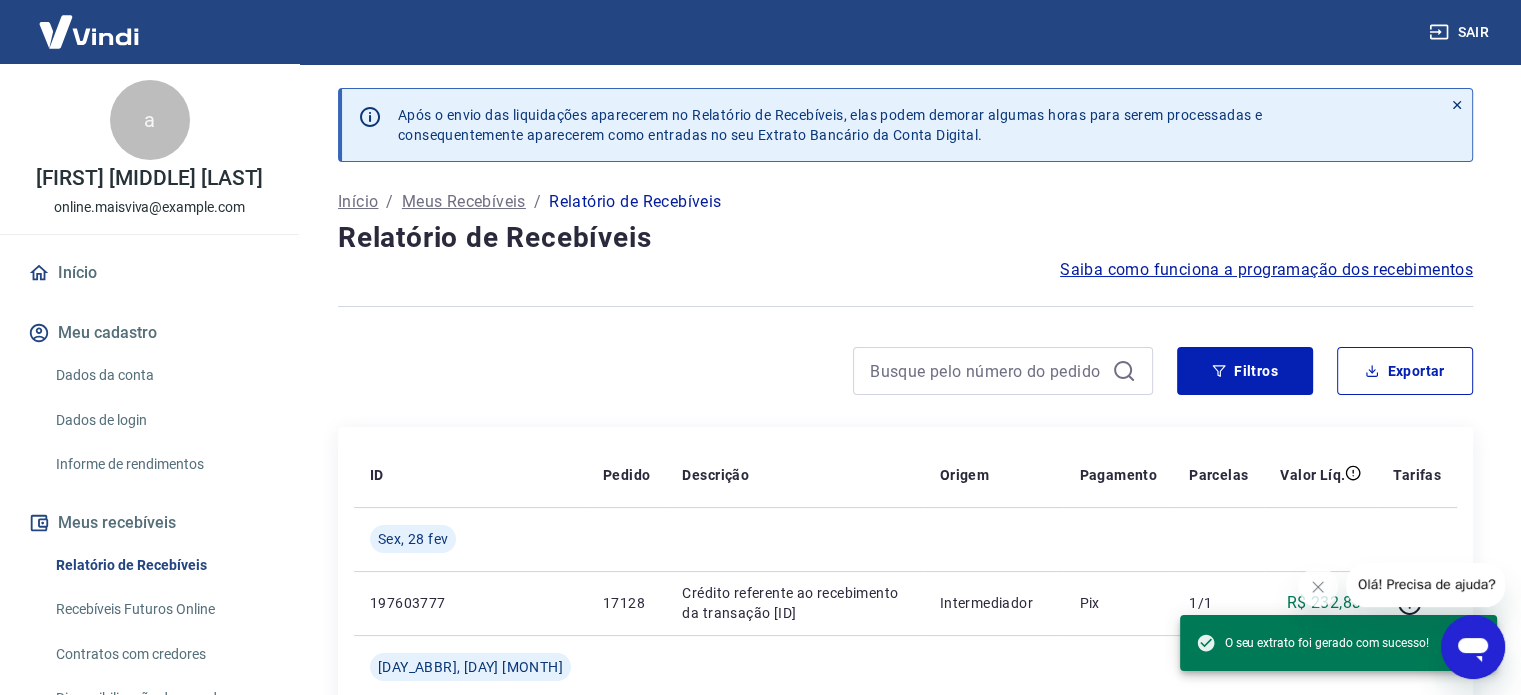 click on "Após o envio das liquidações aparecerem no Relatório de Recebíveis, elas podem demorar algumas horas para serem processadas e   consequentemente aparecerem como entradas no seu Extrato Bancário da Conta Digital. Início / Meus Recebíveis / Relatório de Recebíveis Relatório de Recebíveis Saiba como funciona a programação dos recebimentos Saiba como funciona a programação dos recebimentos Filtros Exportar ID Pedido Descrição Origem Pagamento Parcelas Valor Líq. Tarifas Sex, 28 fev 197603777 17128 Crédito referente ao recebimento da transação 197603777 Intermediador Pix 1/1 R$ 232,83 Qui, 27 fev 5887405 Débito referente ao saque 5887405 Vindi Pagamentos Pix - -R$ 201,64 17171829 Débito referente à liquidação da UR 11924606 via CIP Vindi Pagamentos Mastercard - -R$ 54,76 17171832 Débito referente à liquidação da UR 11924590 via CIP Vindi Pagamentos Mastercard - -R$ 28,70 17171821 Débito referente à liquidação da UR 7819888 via CIP Vindi Pagamentos Mastercard - -R$ 102,76 - -" at bounding box center [905, 1111] 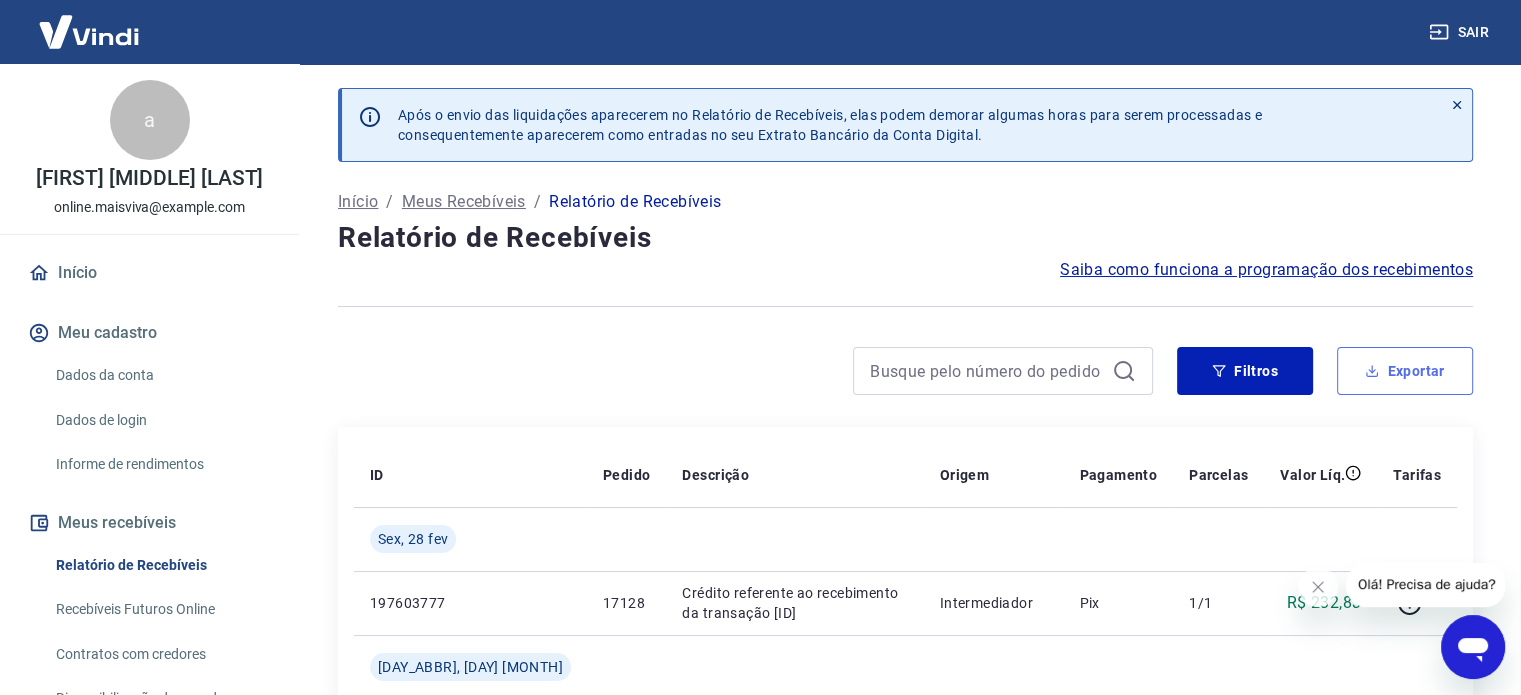 click on "Exportar" at bounding box center (1405, 371) 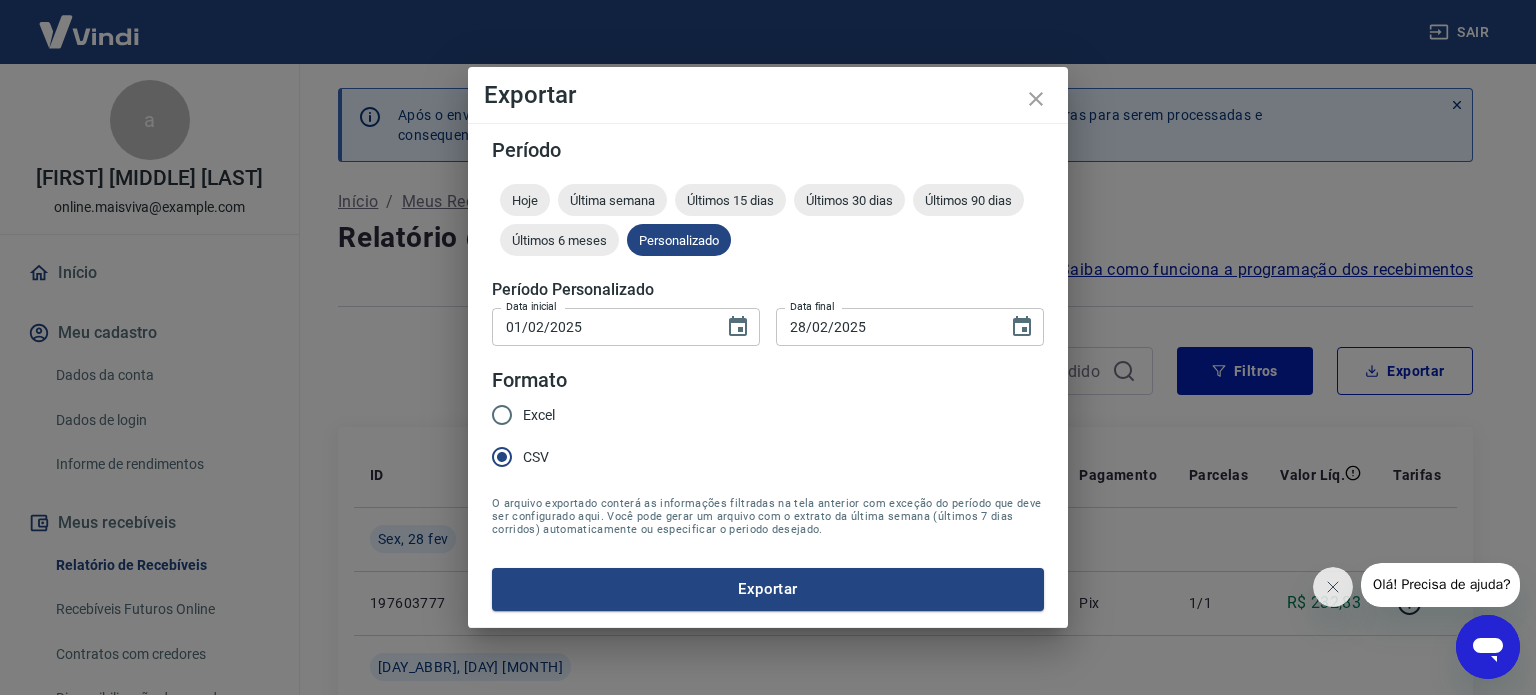 click on "Excel" at bounding box center [502, 415] 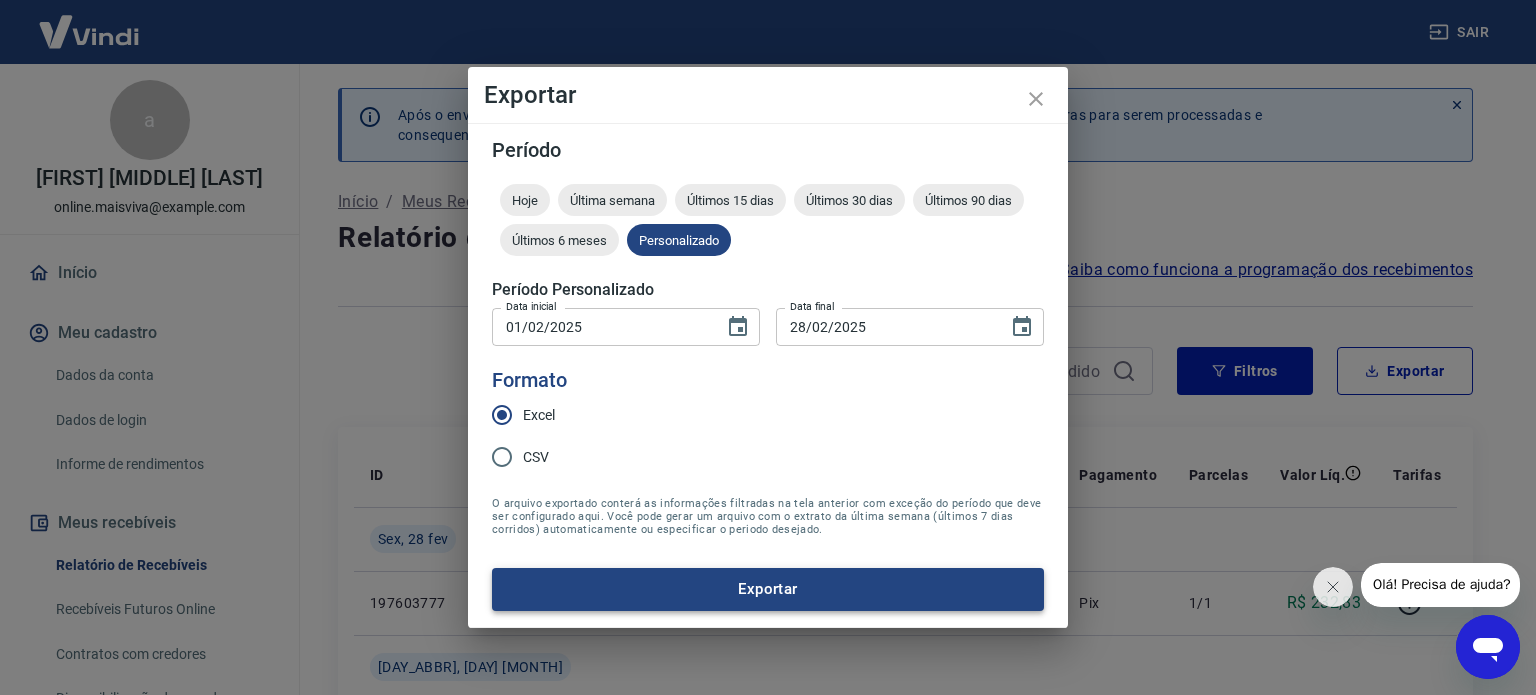 click on "Exportar" at bounding box center (768, 589) 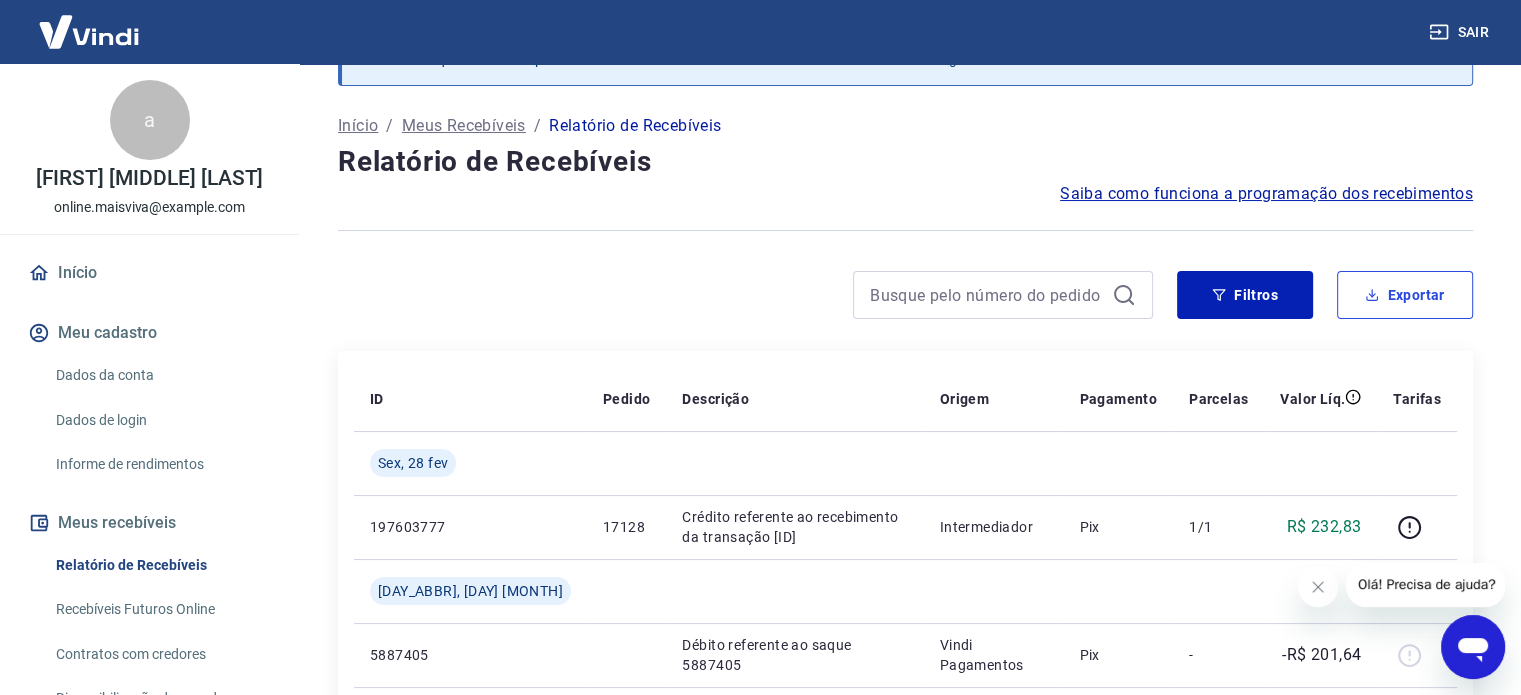scroll, scrollTop: 308, scrollLeft: 0, axis: vertical 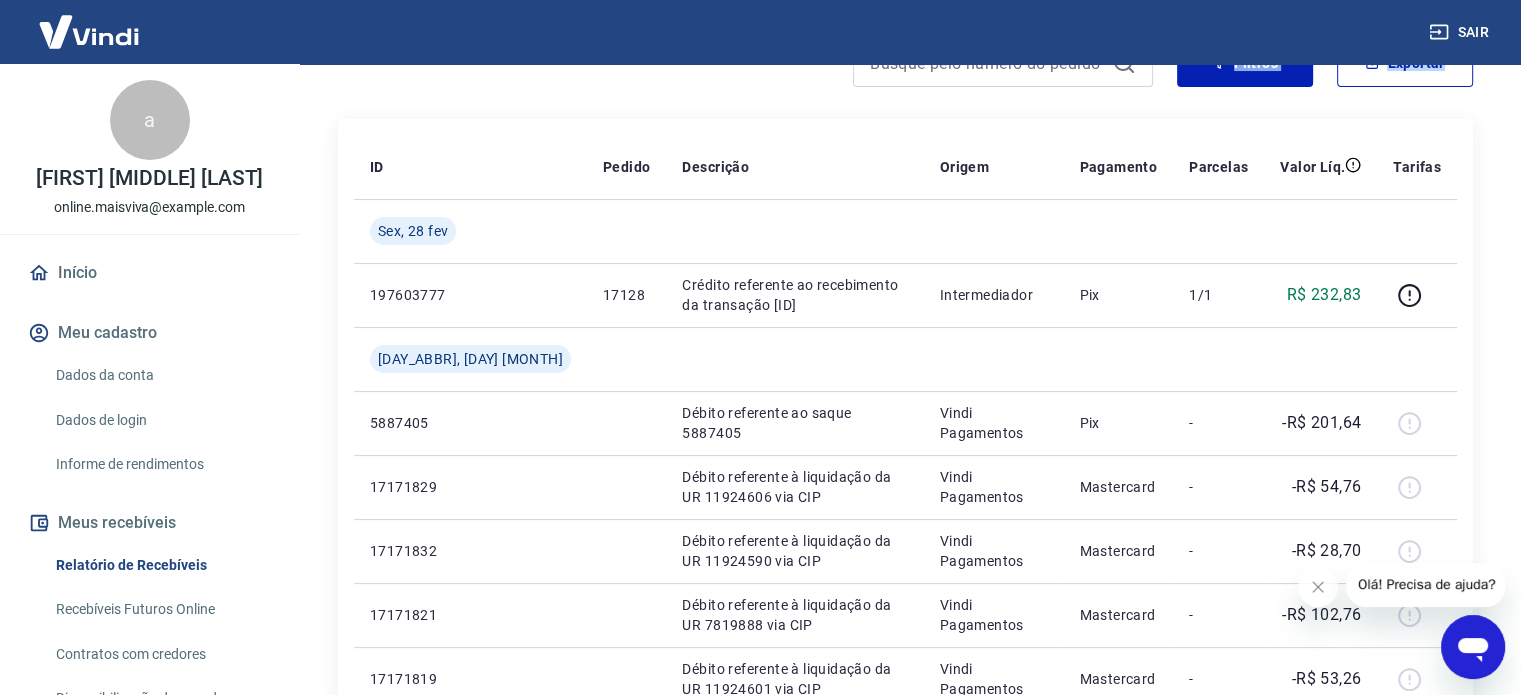 drag, startPoint x: 1529, startPoint y: 219, endPoint x: 1166, endPoint y: 111, distance: 378.7255 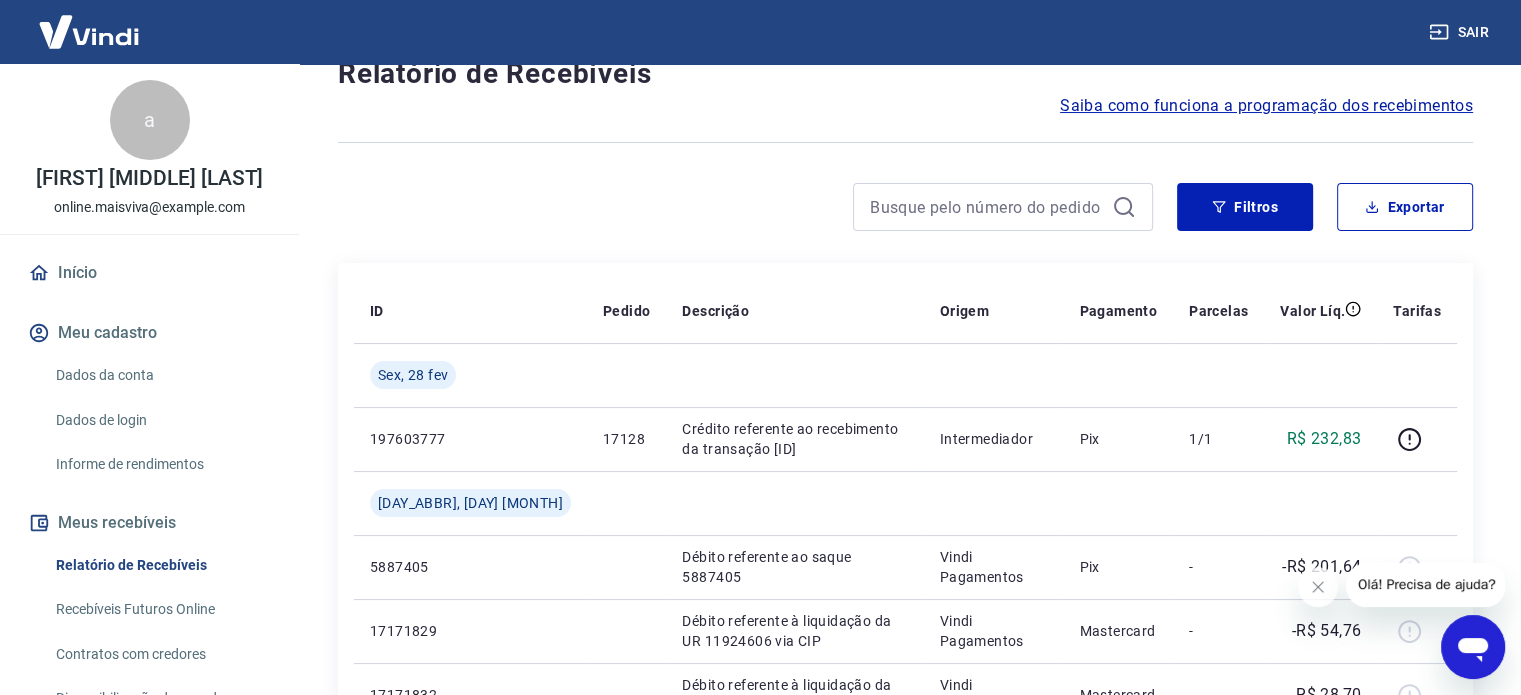 scroll, scrollTop: 159, scrollLeft: 0, axis: vertical 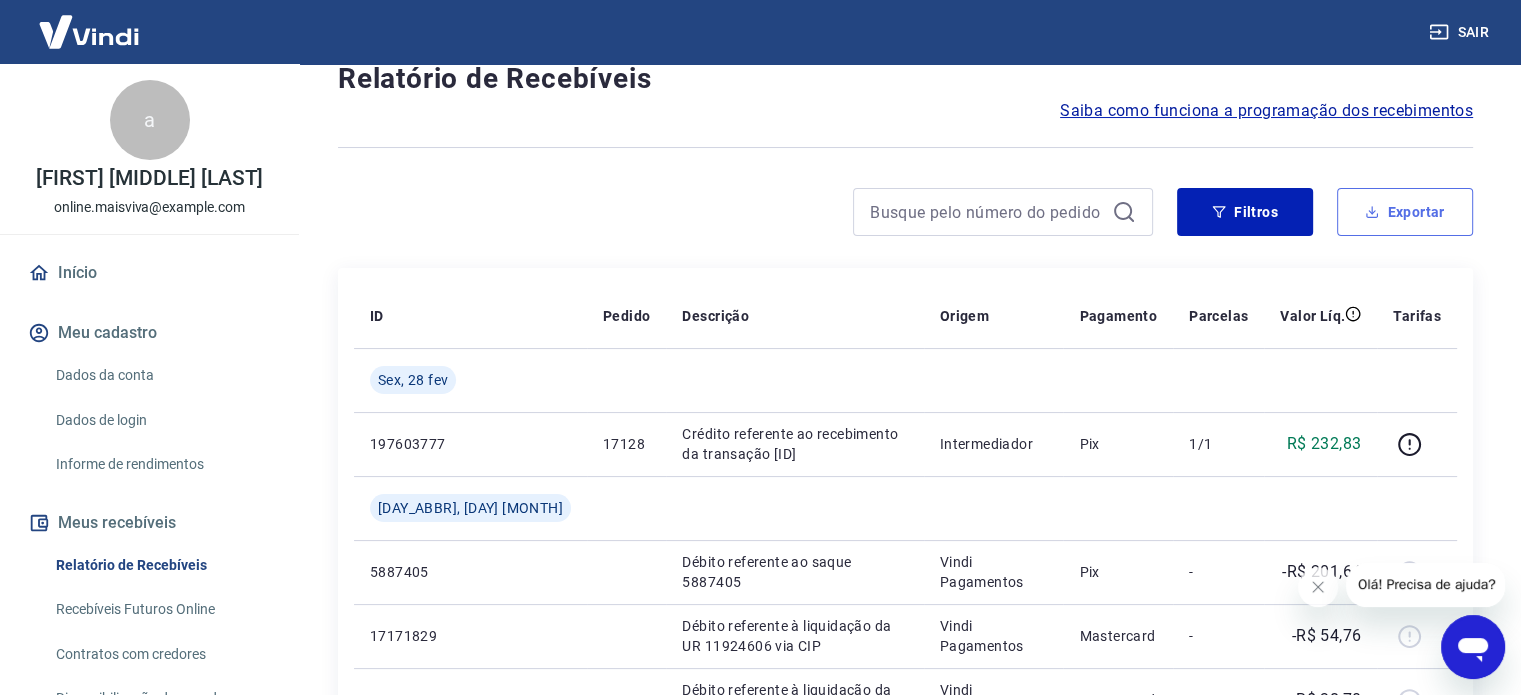 click on "Exportar" at bounding box center [1405, 212] 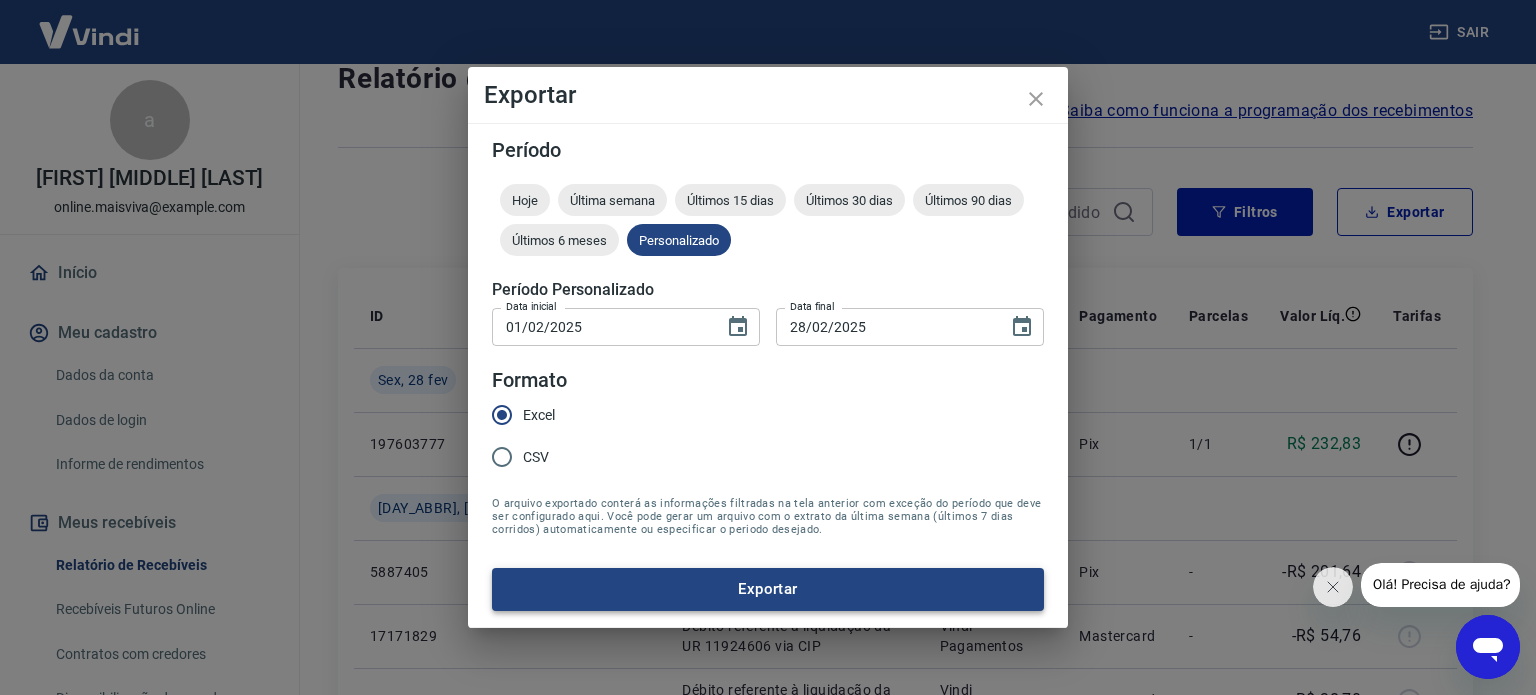 click on "Exportar" at bounding box center (768, 589) 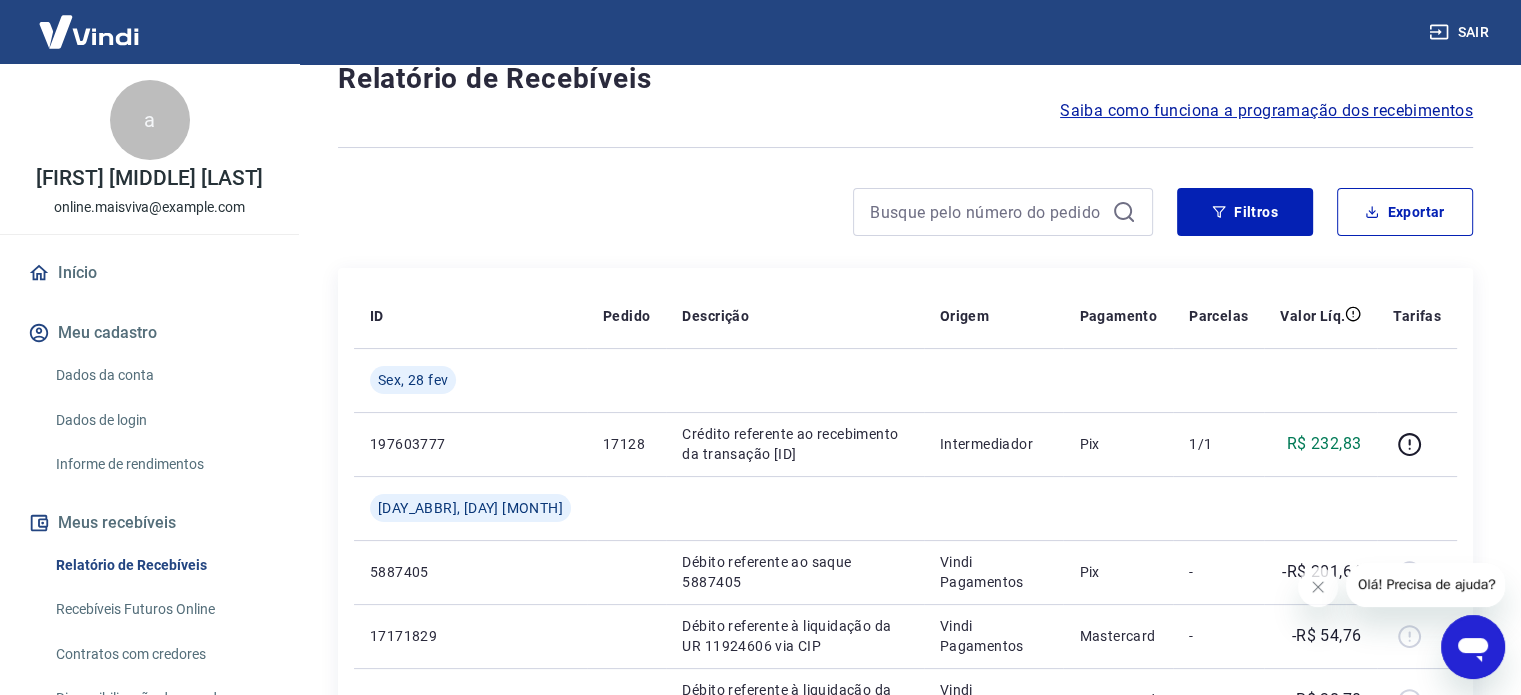 click on "Após o envio das liquidações aparecerem no Relatório de Recebíveis, elas podem demorar algumas horas para serem processadas e   consequentemente aparecerem como entradas no seu Extrato Bancário da Conta Digital. Início / Meus Recebíveis / Relatório de Recebíveis Relatório de Recebíveis Saiba como funciona a programação dos recebimentos Saiba como funciona a programação dos recebimentos Filtros Exportar ID Pedido Descrição Origem Pagamento Parcelas Valor Líq. Tarifas Sex, 28 fev 197603777 17128 Crédito referente ao recebimento da transação 197603777 Intermediador Pix 1/1 R$ 232,83 Qui, 27 fev 5887405 Débito referente ao saque 5887405 Vindi Pagamentos Pix - -R$ 201,64 17171829 Débito referente à liquidação da UR 11924606 via CIP Vindi Pagamentos Mastercard - -R$ 54,76 17171832 Débito referente à liquidação da UR 11924590 via CIP Vindi Pagamentos Mastercard - -R$ 28,70 17171821 Débito referente à liquidação da UR 7819888 via CIP Vindi Pagamentos Mastercard - -R$ 102,76 - -" at bounding box center [905, 952] 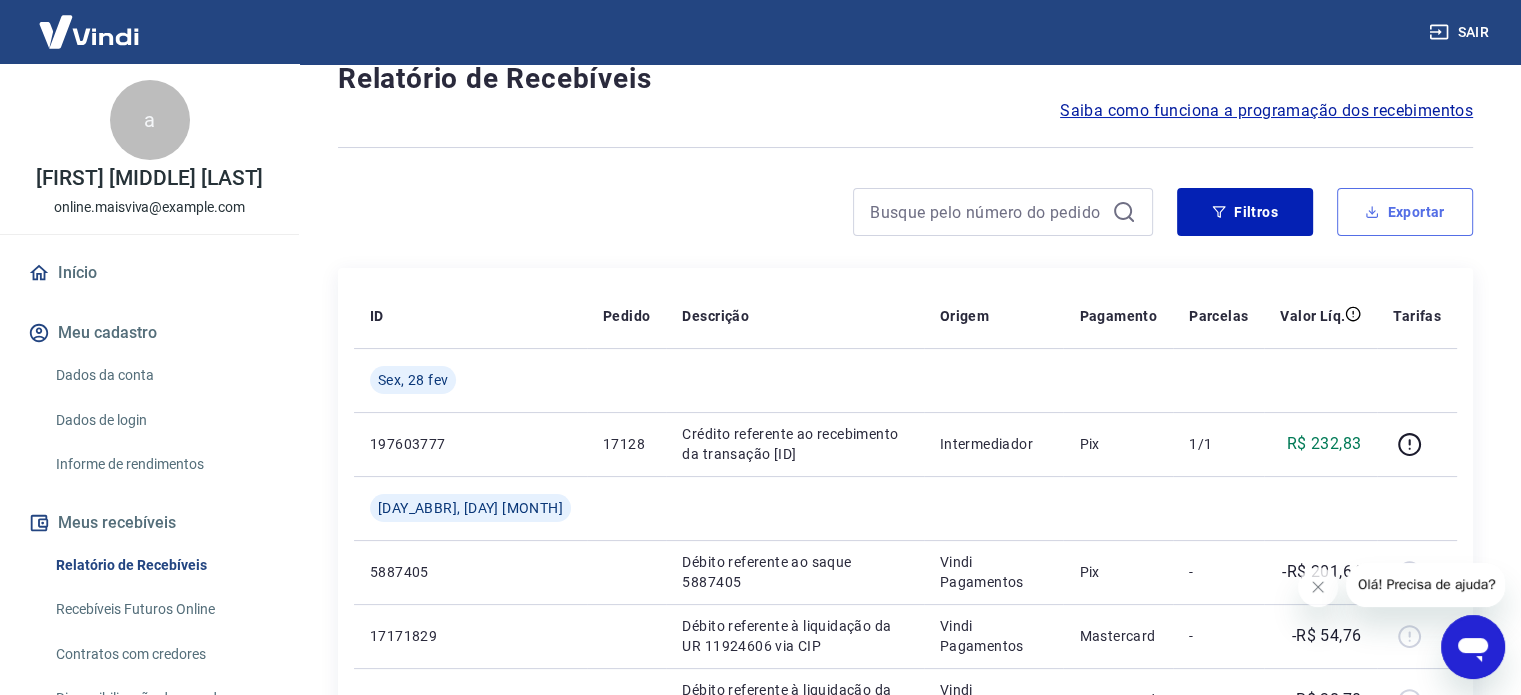 click on "Exportar" at bounding box center (1405, 212) 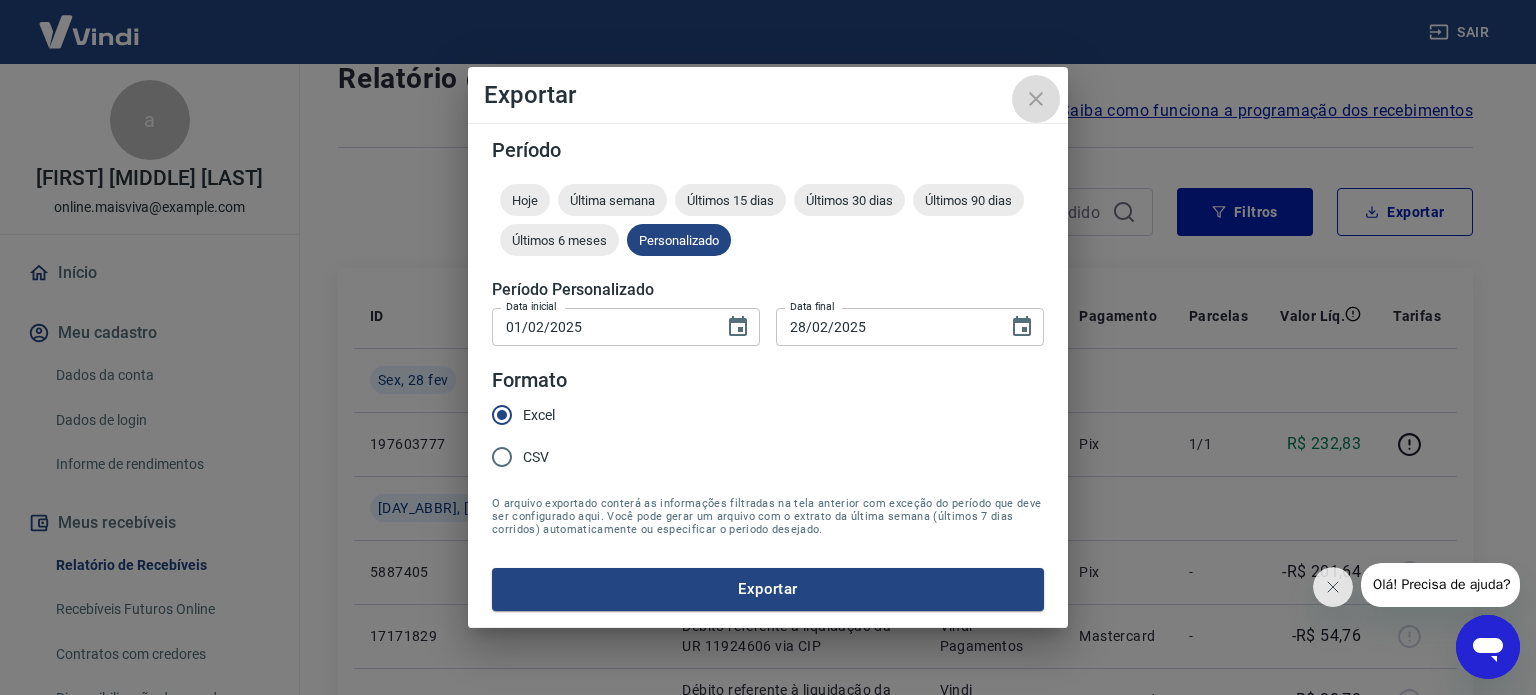 click at bounding box center [1036, 99] 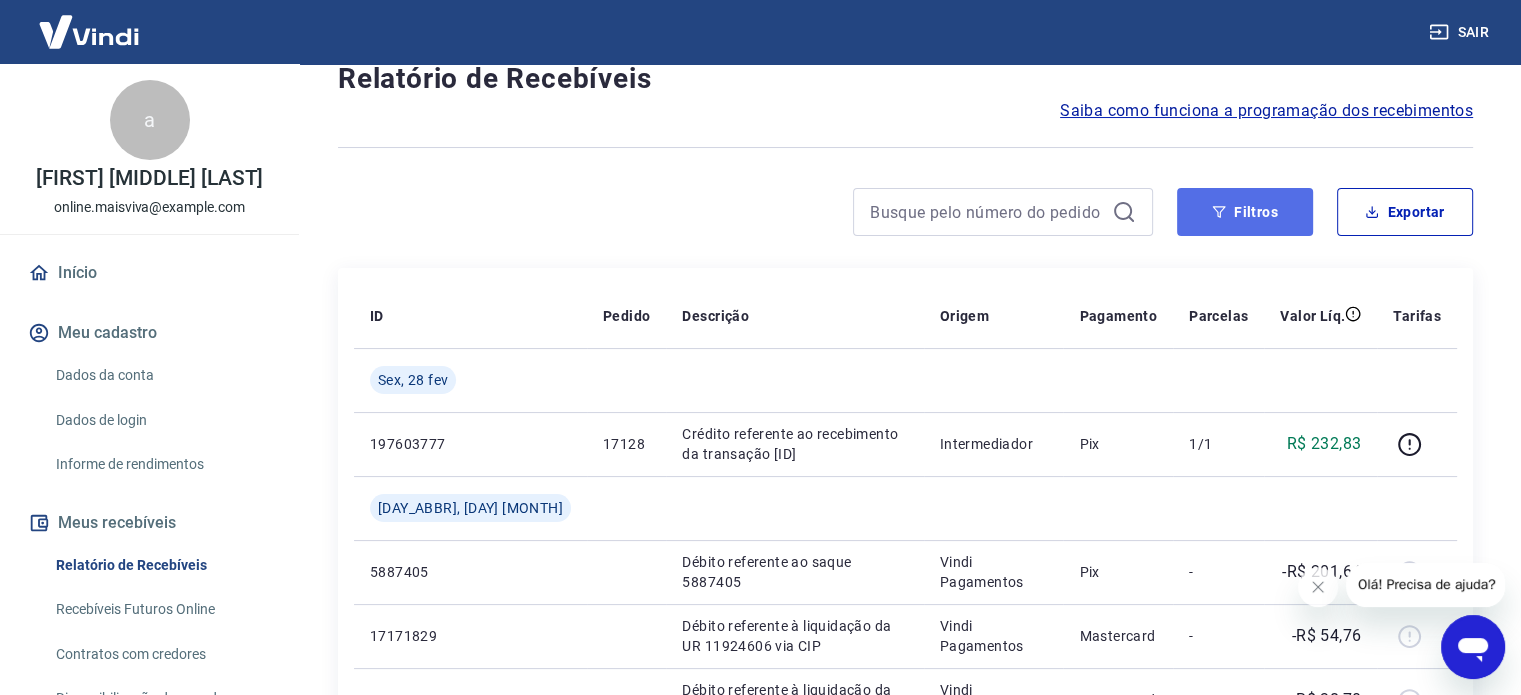 click on "Filtros" at bounding box center (1245, 212) 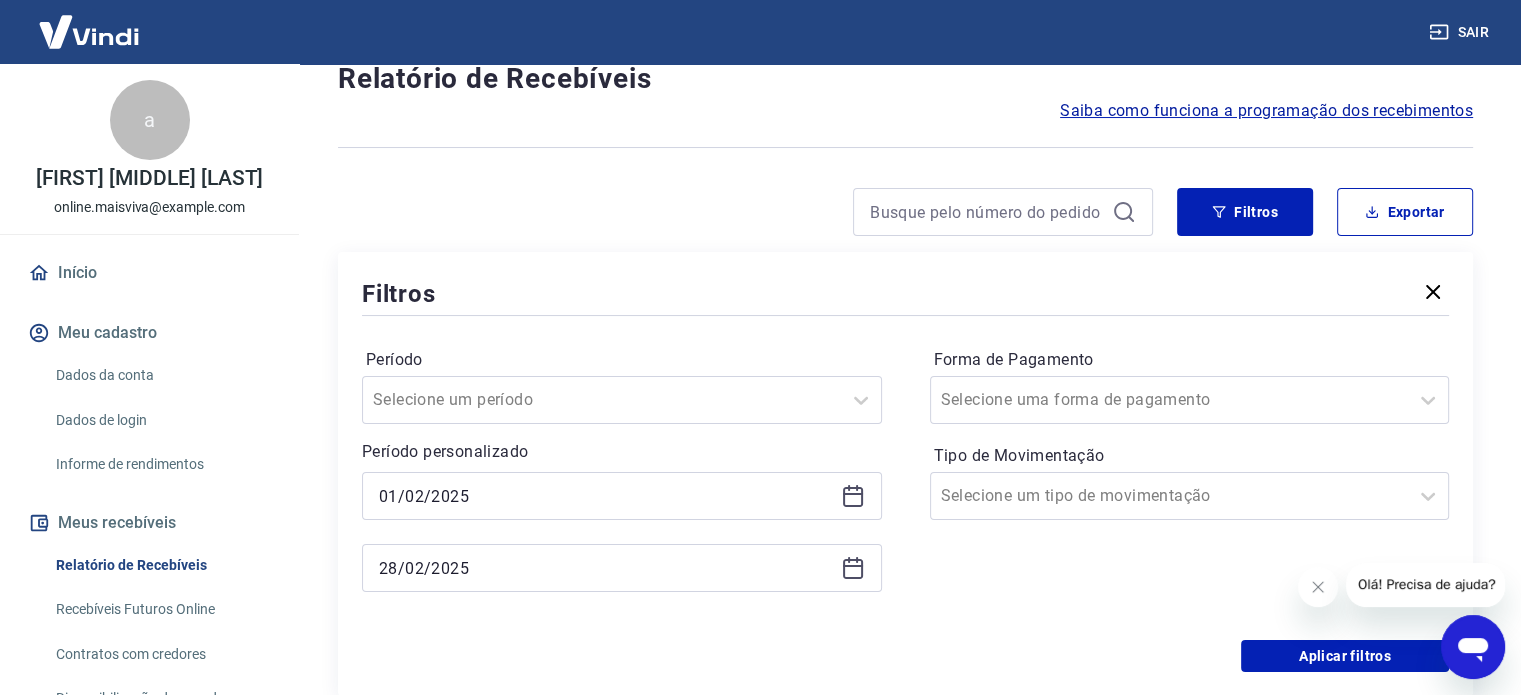 drag, startPoint x: 875, startPoint y: 500, endPoint x: 852, endPoint y: 494, distance: 23.769728 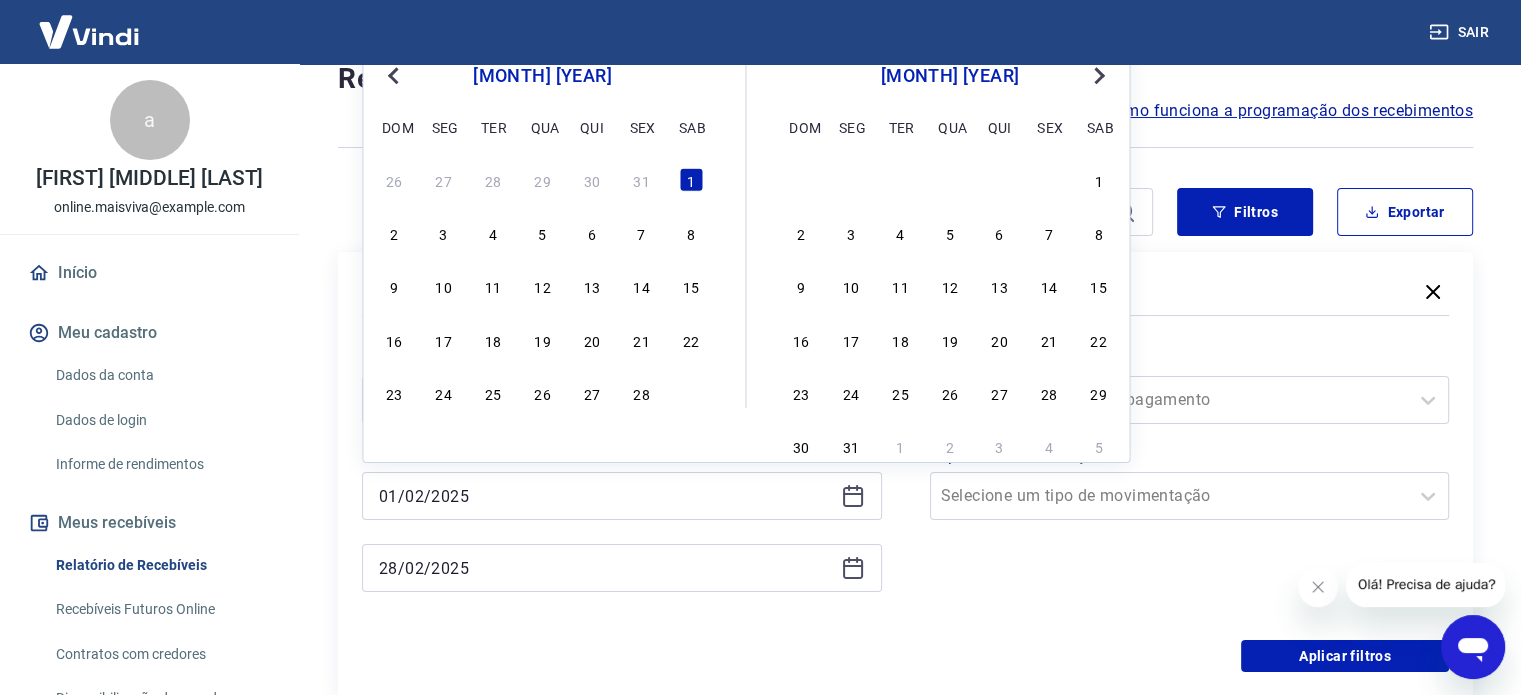 click on "Previous Month" at bounding box center [393, 76] 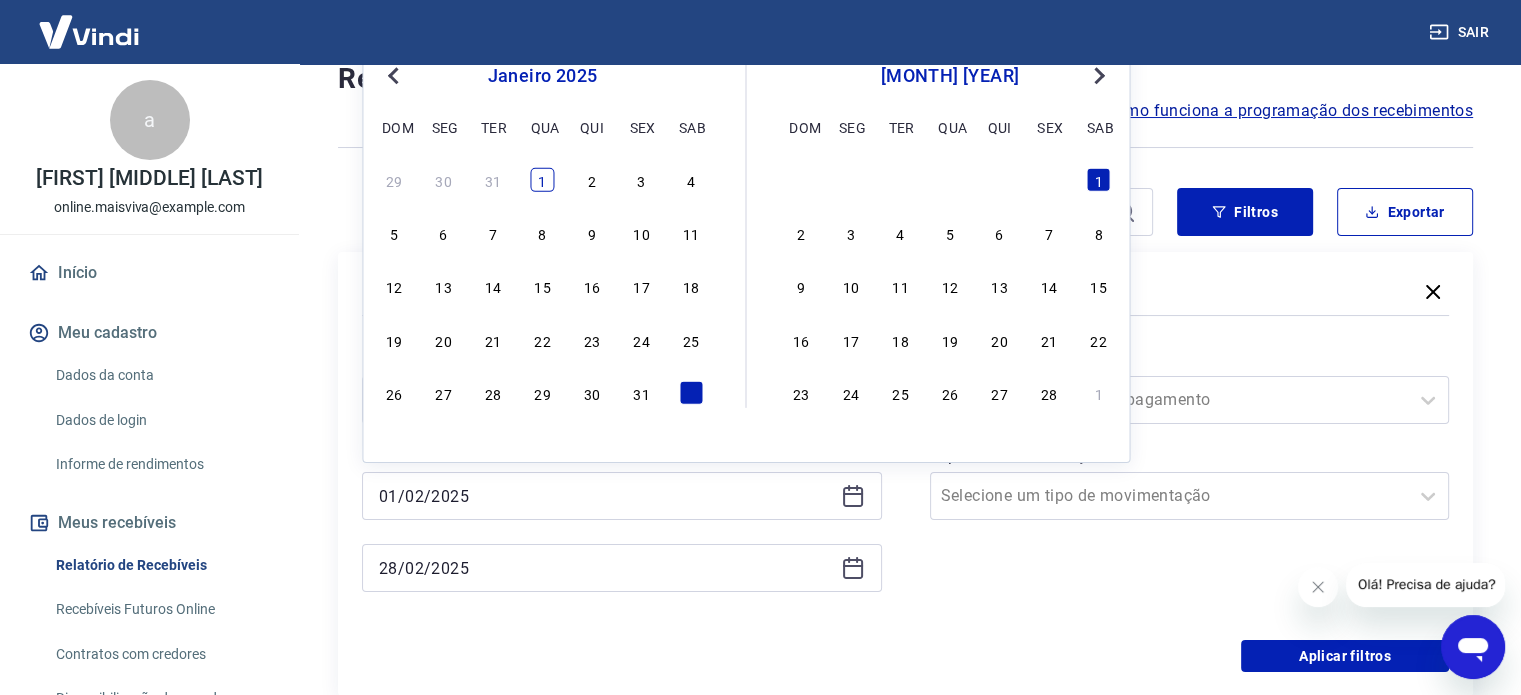 click on "1" at bounding box center (542, 180) 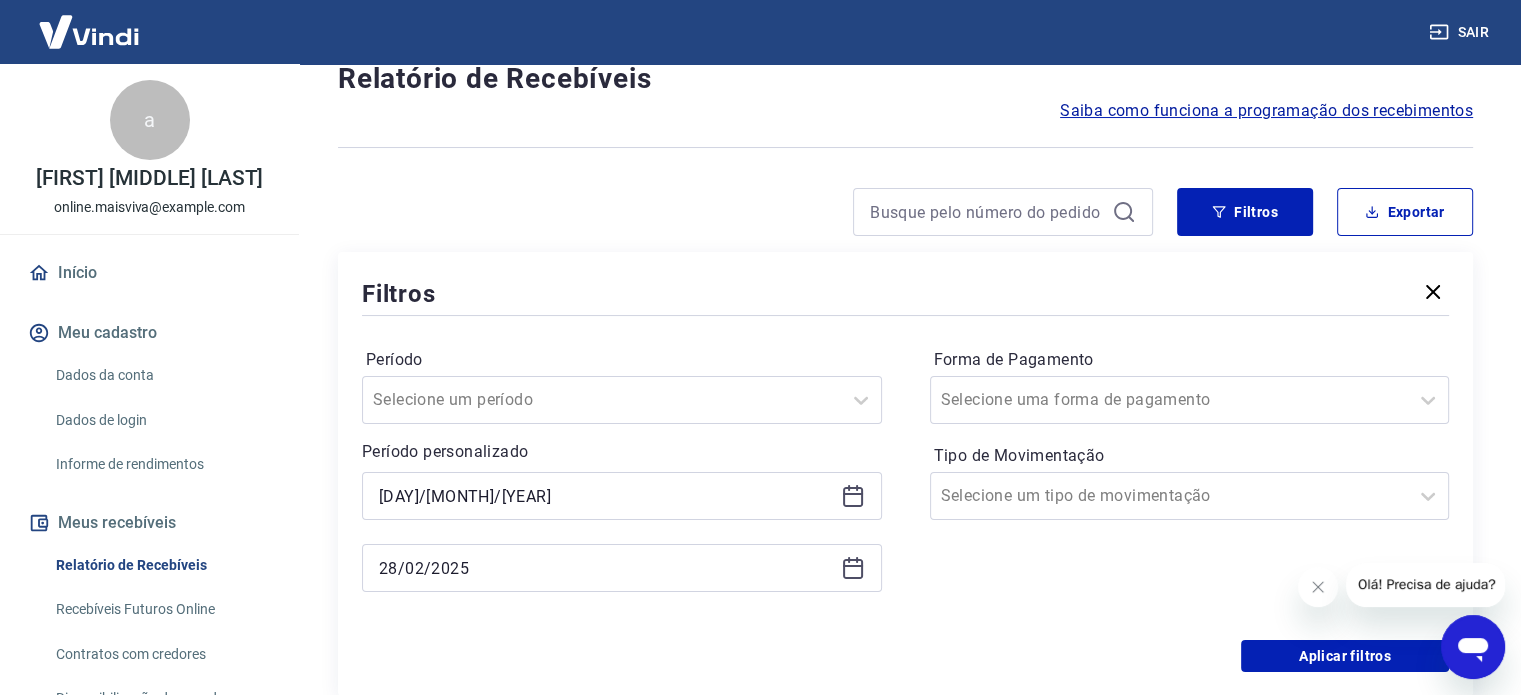 click at bounding box center (853, 568) 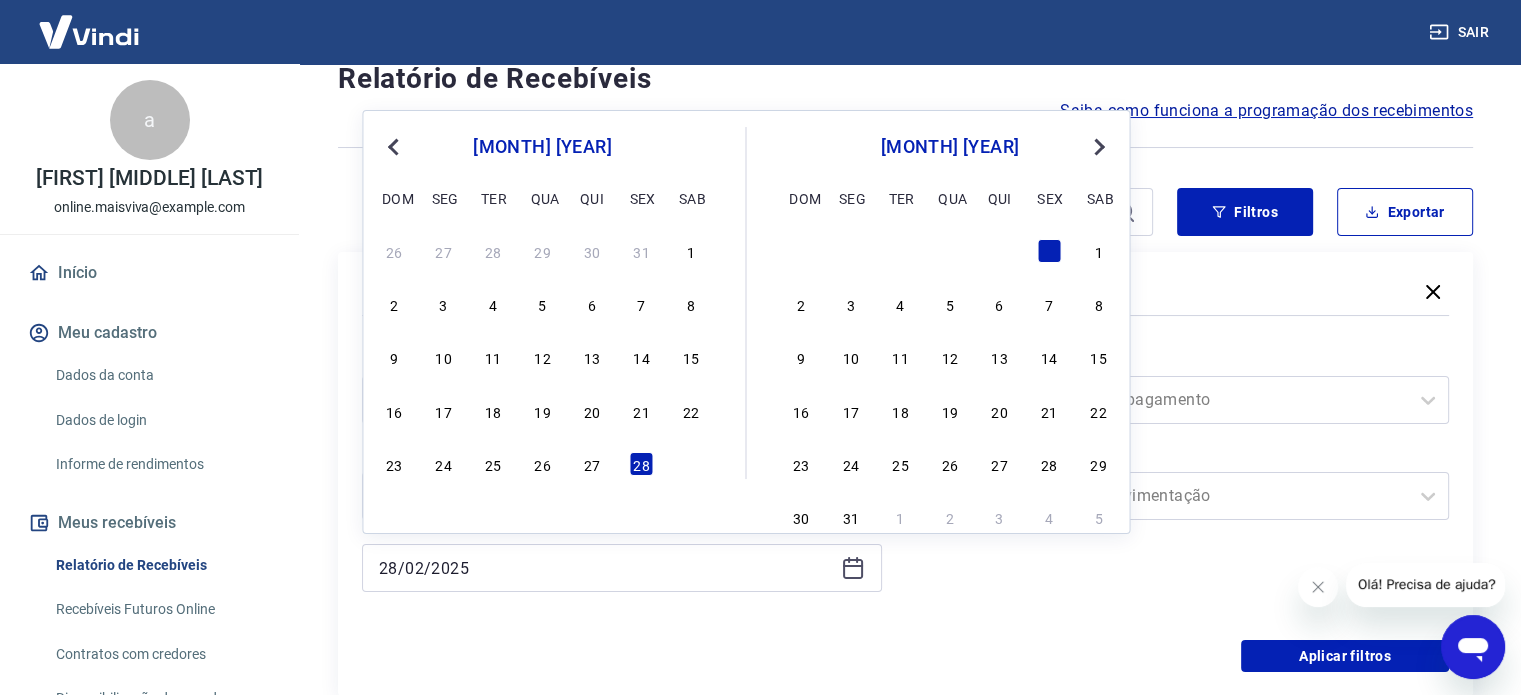 click on "Previous Month" at bounding box center (393, 147) 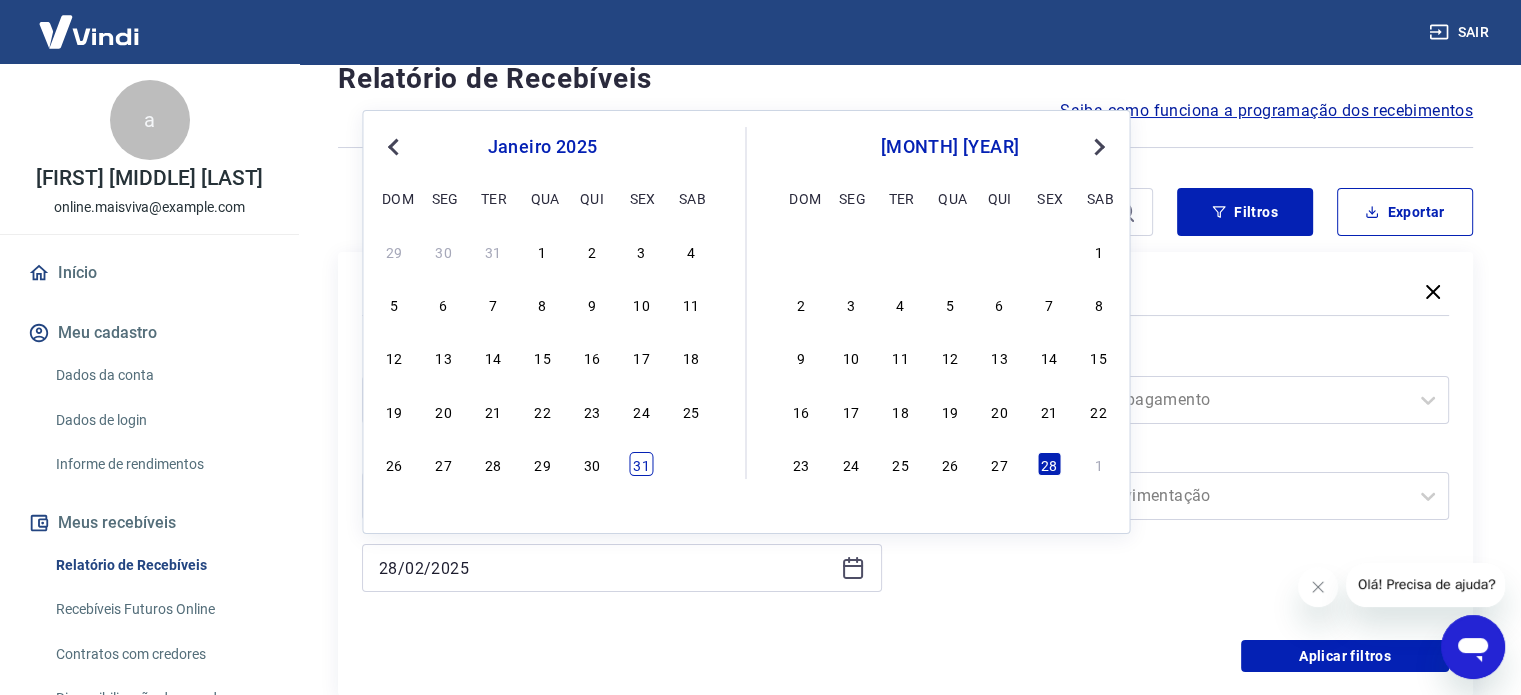 click on "31" at bounding box center (641, 464) 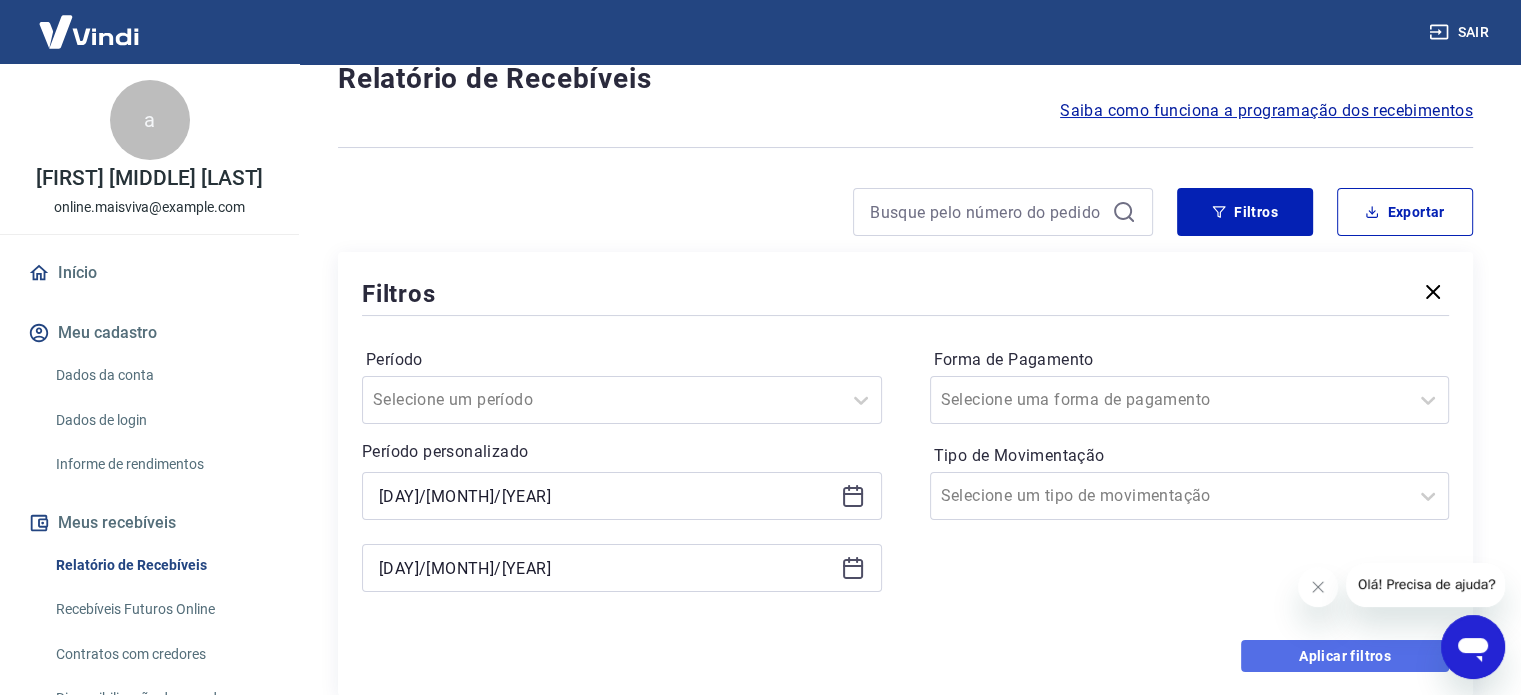 click on "Aplicar filtros" at bounding box center (1345, 656) 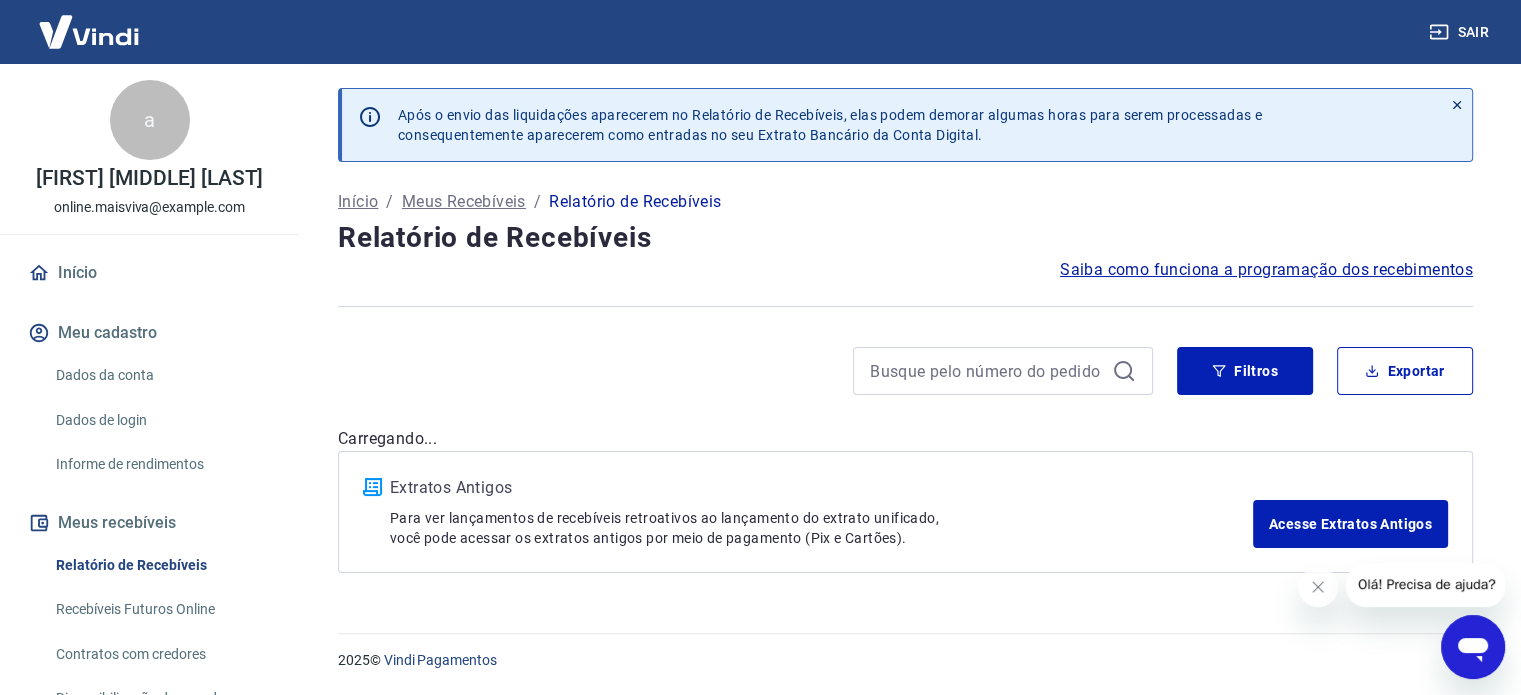 scroll, scrollTop: 0, scrollLeft: 0, axis: both 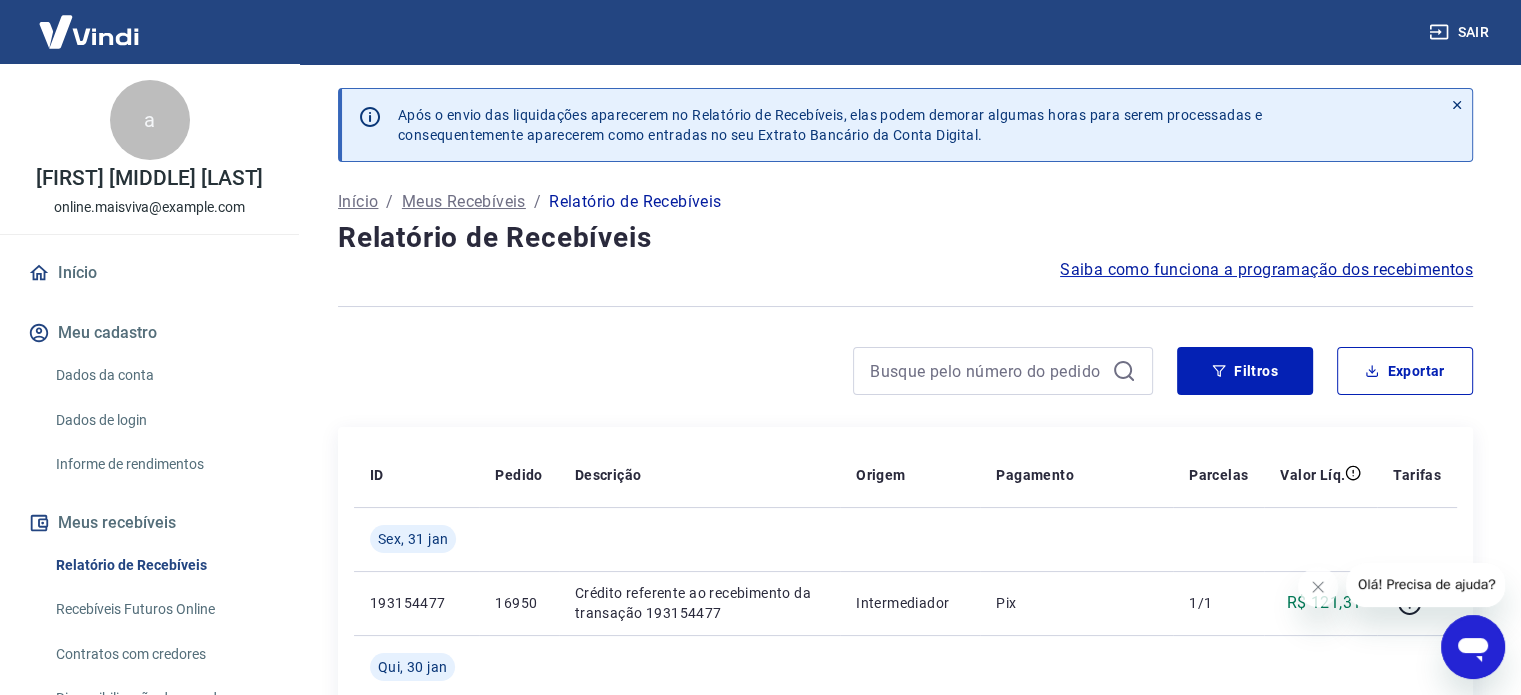 click on "Após o envio das liquidações aparecerem no Relatório de Recebíveis, elas podem demorar algumas horas para serem processadas e consequentemente aparecerem como entradas no seu Extrato Bancário da Conta Digital. Início / Meus Recebíveis / Relatório de Recebíveis Relatório de Recebíveis Saiba como funciona a programação dos recebimentos Saiba como funciona a programação dos recebimentos Filtros Exportar ID Pedido Descrição Origem Pagamento Parcelas Valor Líq. Tarifas Sex, [DATE] [ID] Crédito referente ao recebimento da transação [ID] Intermediador Pix 1/1 R$ 121,31 Qui, [DATE] [ID] Débito referente ao saque [ID] Vindi Pagamentos Pix - -R$ 124,56 [ID] Débito referente ao saque [ID] Vindi Pagamentos Transferência entre Contas - -R$ 248,15 [ID] [ID] Crédito referente ao recebimento da transação [ID] Intermediador Pix 1/1 R$ 124,56 [ID] Débito referente ao saque [ID] Vindi Pagamentos Pix - -R$ 62,50 [ID] [ID] Intermediador 1/1 1/1" at bounding box center [905, 1271] 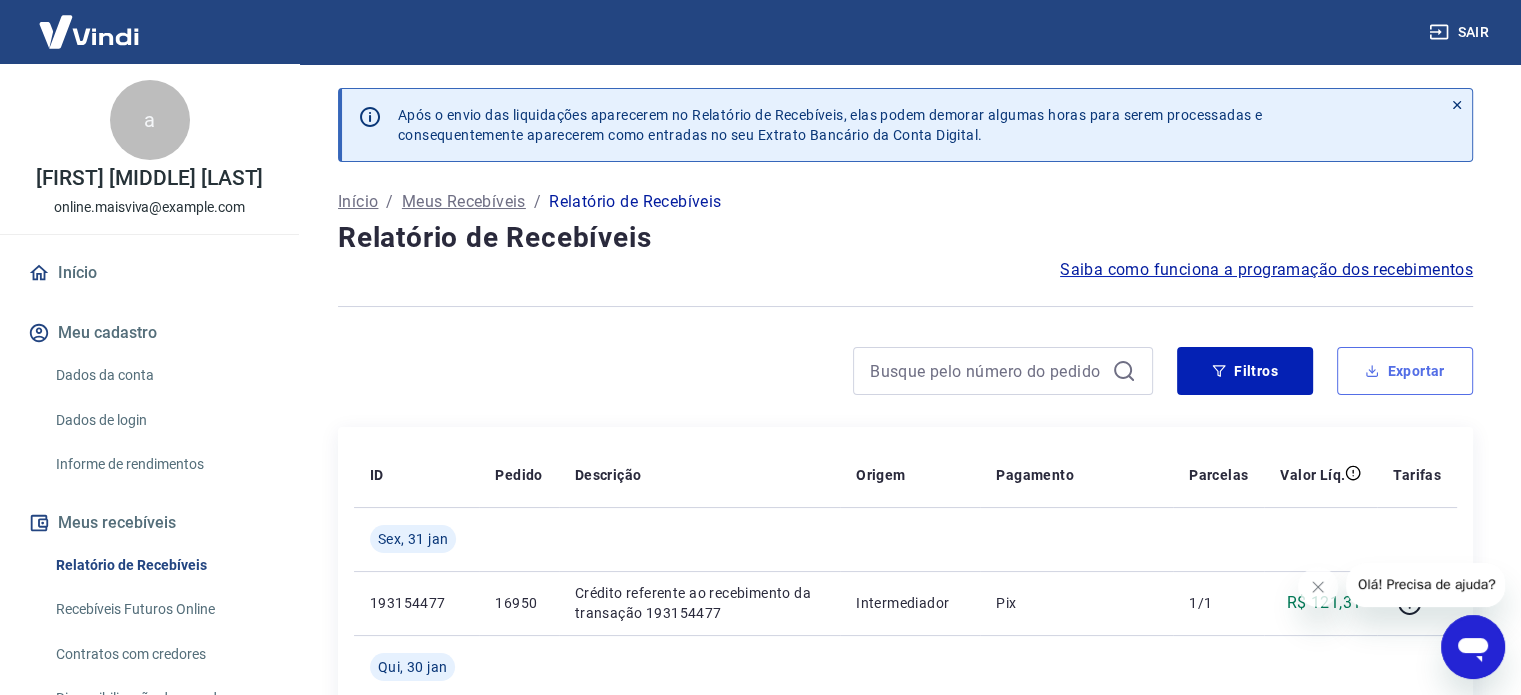 click on "Exportar" at bounding box center (1405, 371) 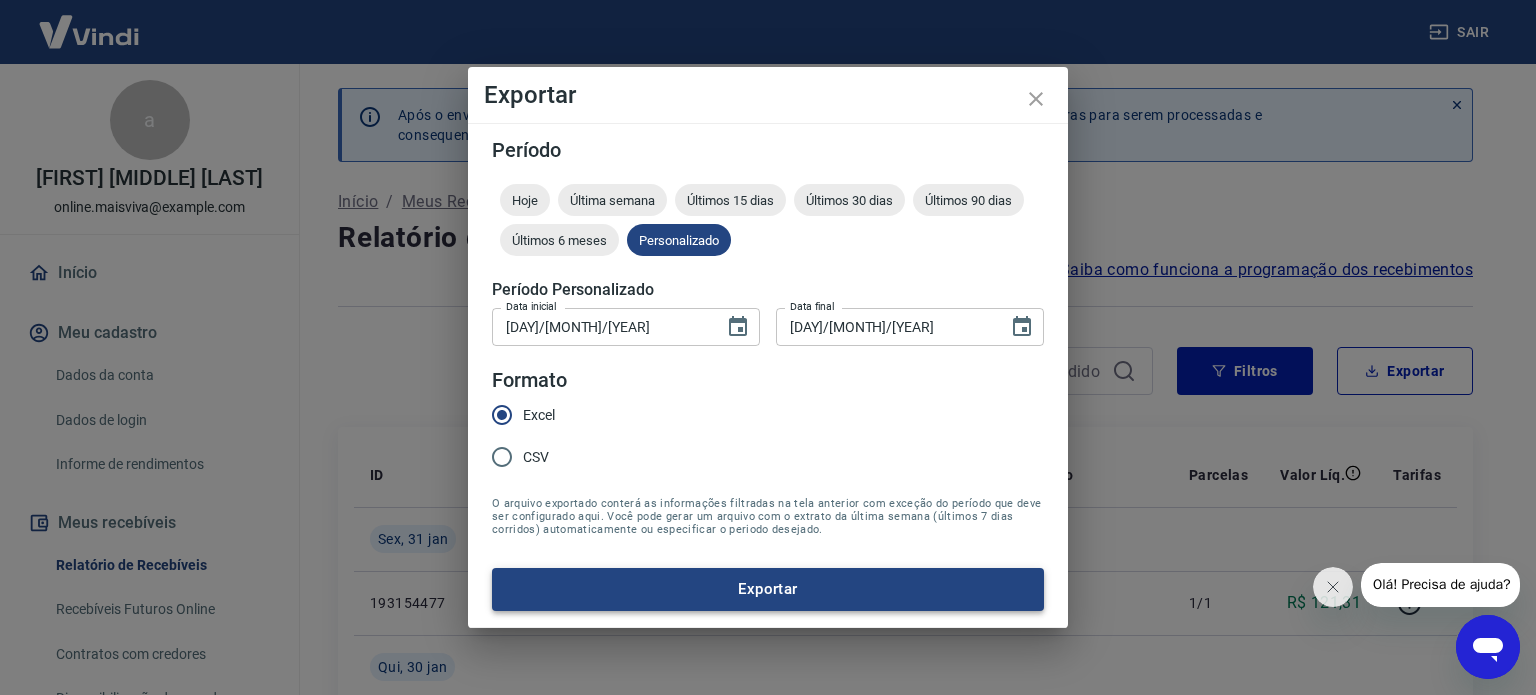 click on "Exportar" at bounding box center (768, 589) 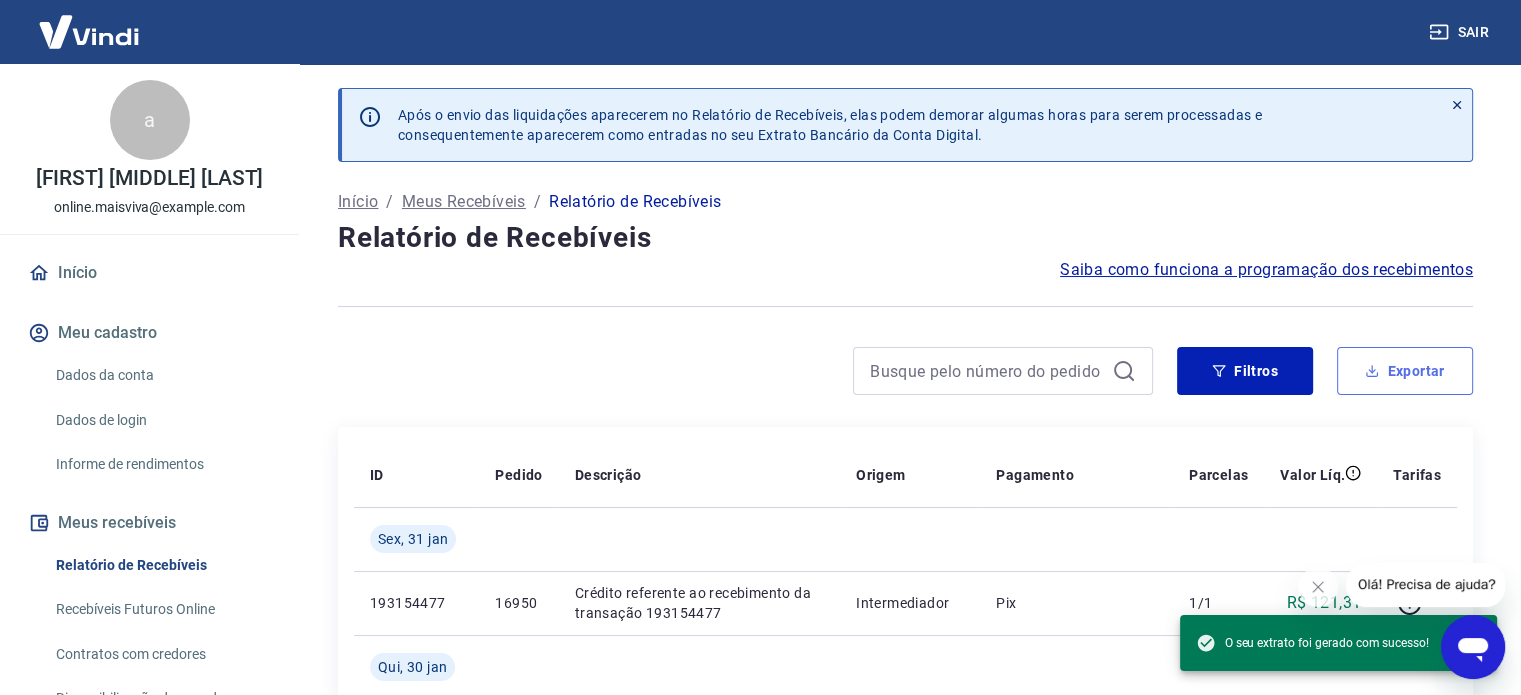 click on "Exportar" at bounding box center (1405, 371) 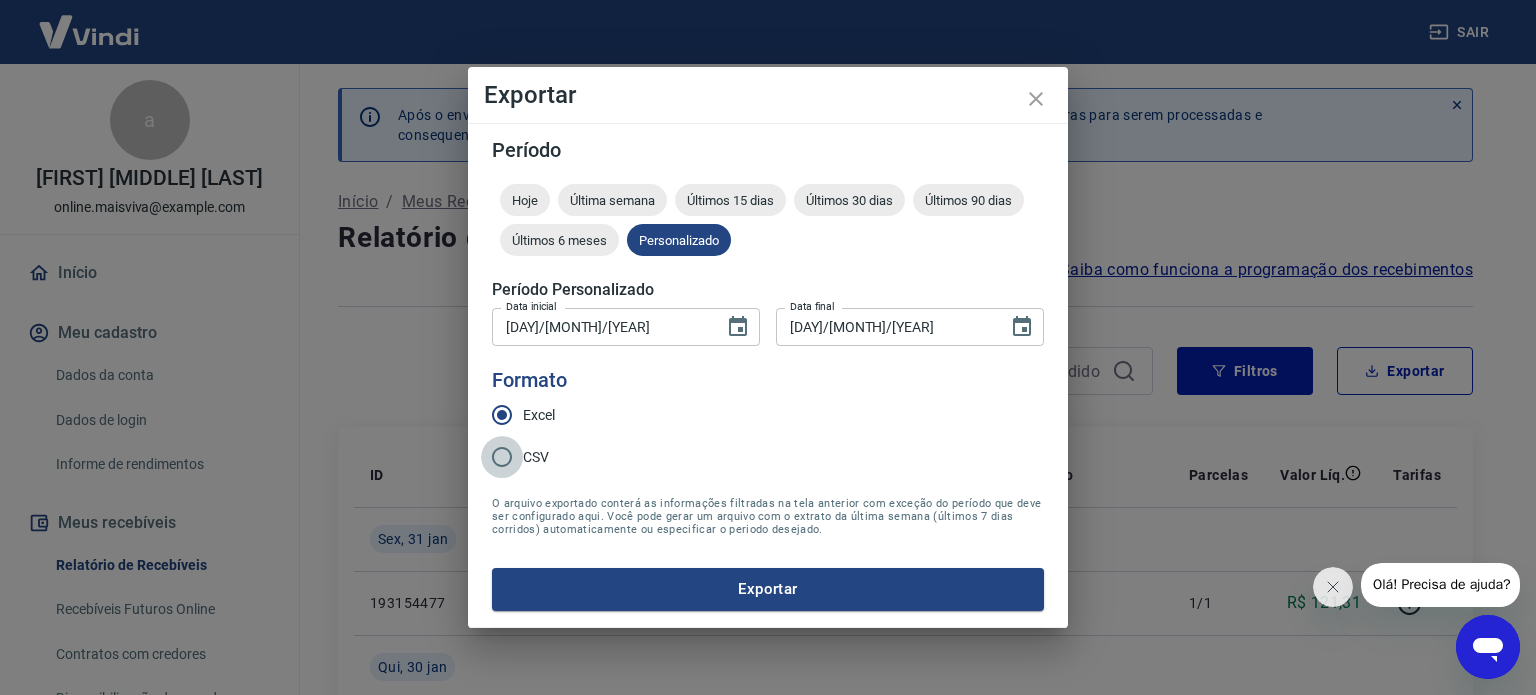 click on "CSV" at bounding box center (502, 457) 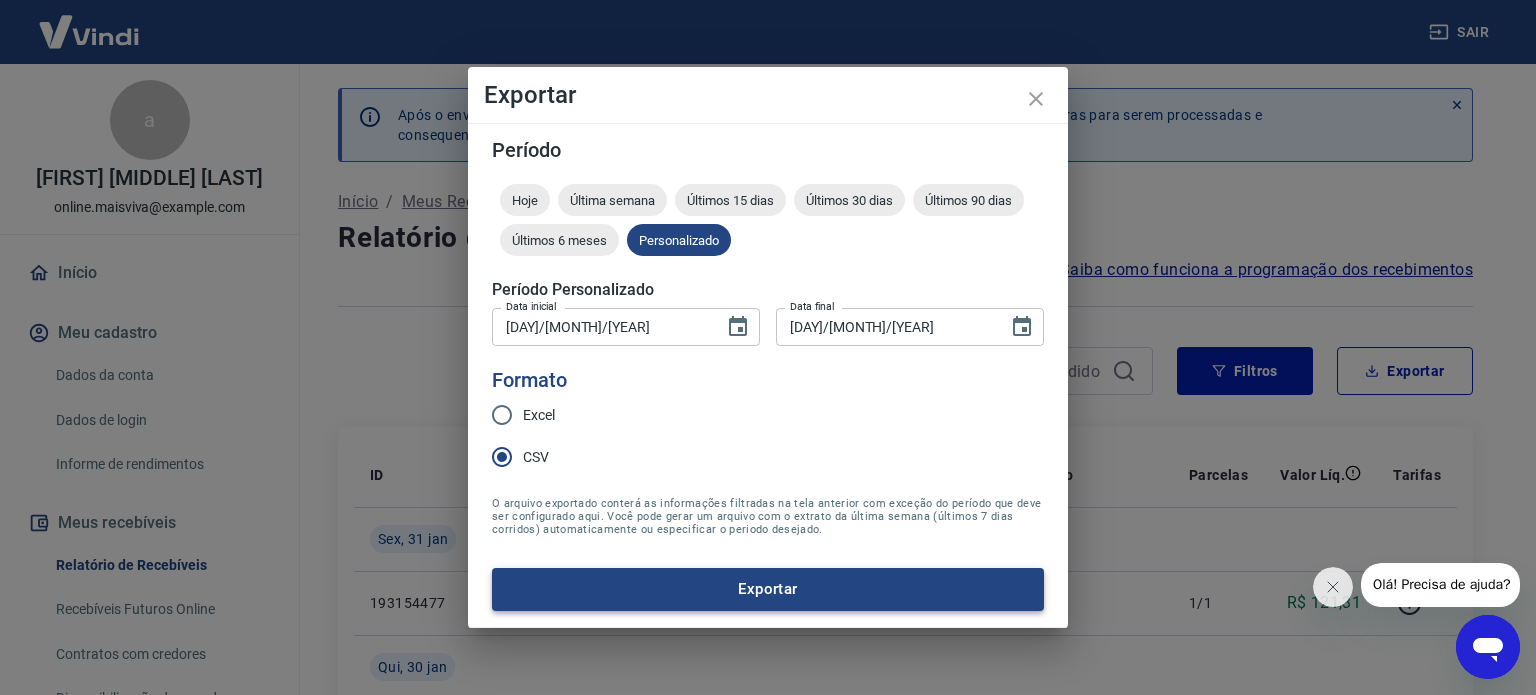 click on "Exportar" at bounding box center [768, 589] 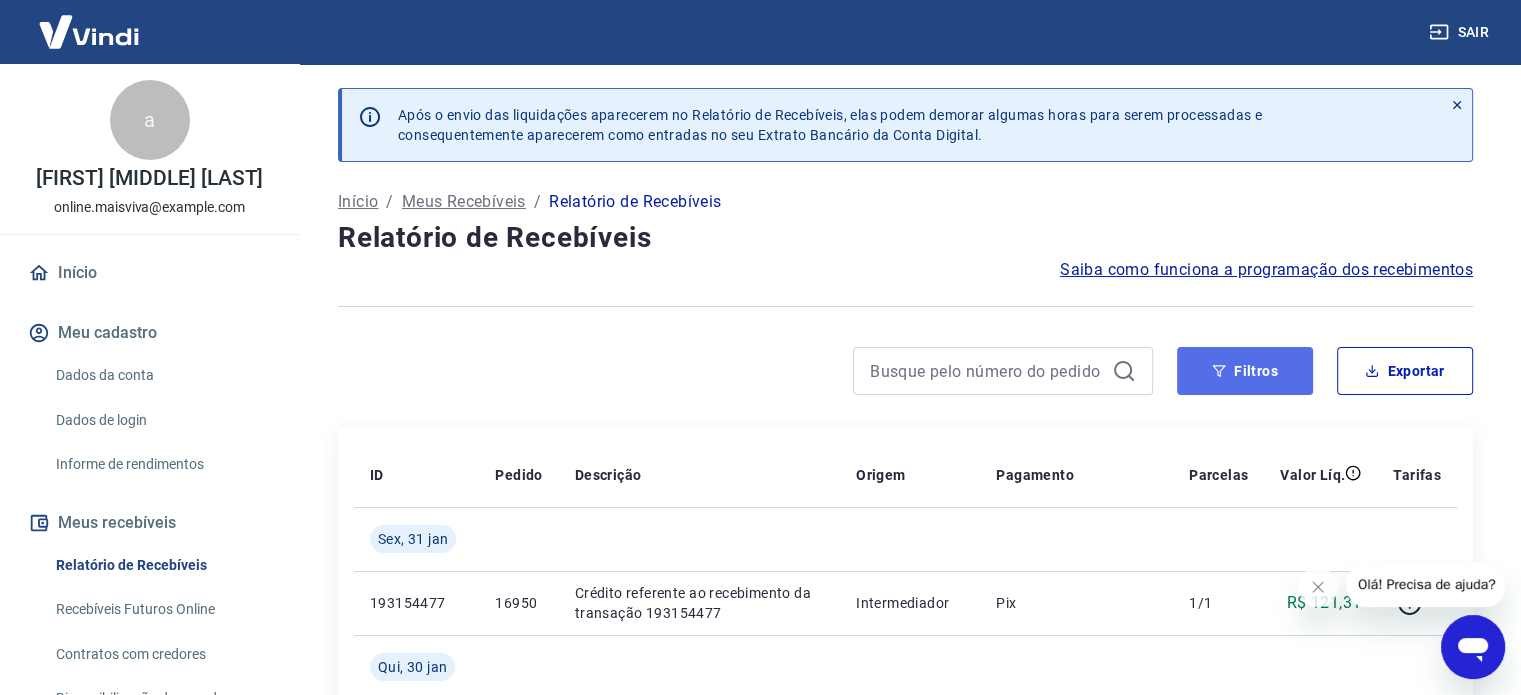 click on "Filtros" at bounding box center [1245, 371] 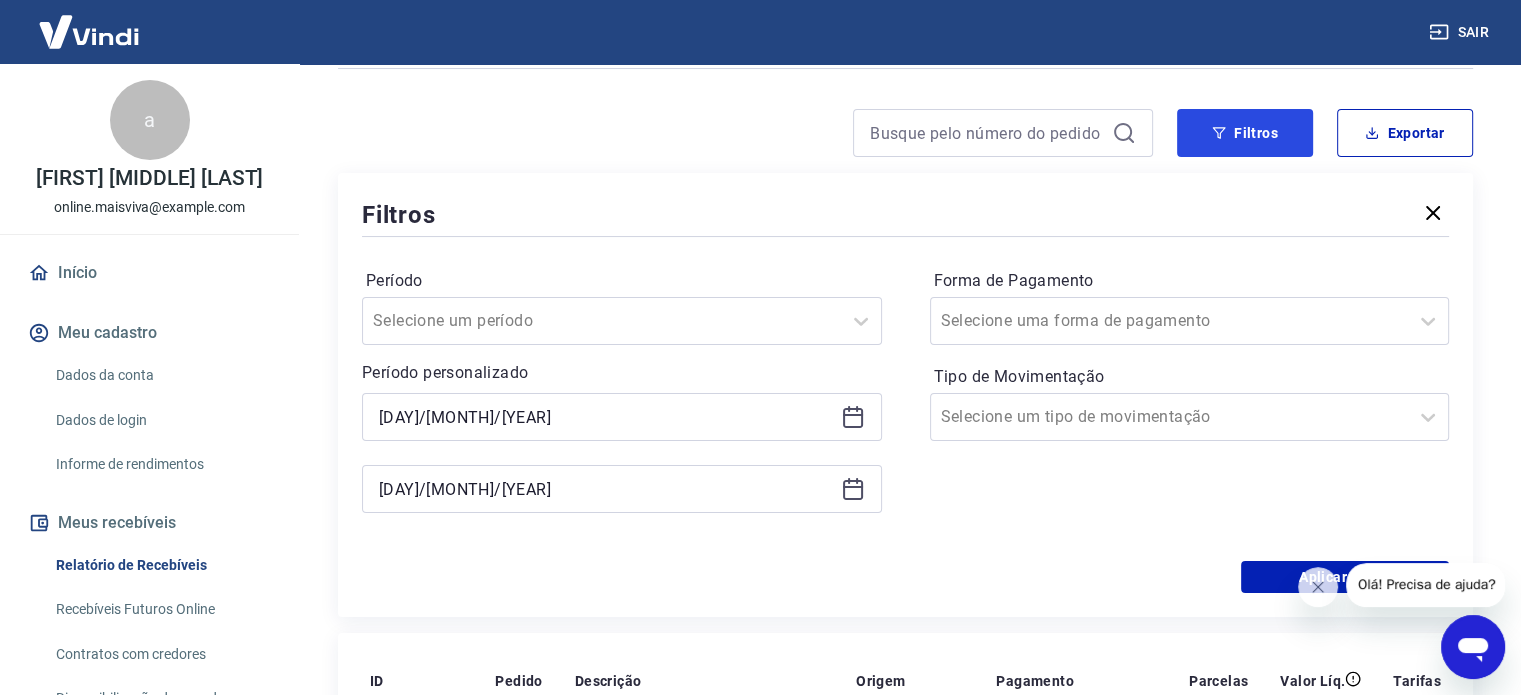 scroll, scrollTop: 332, scrollLeft: 0, axis: vertical 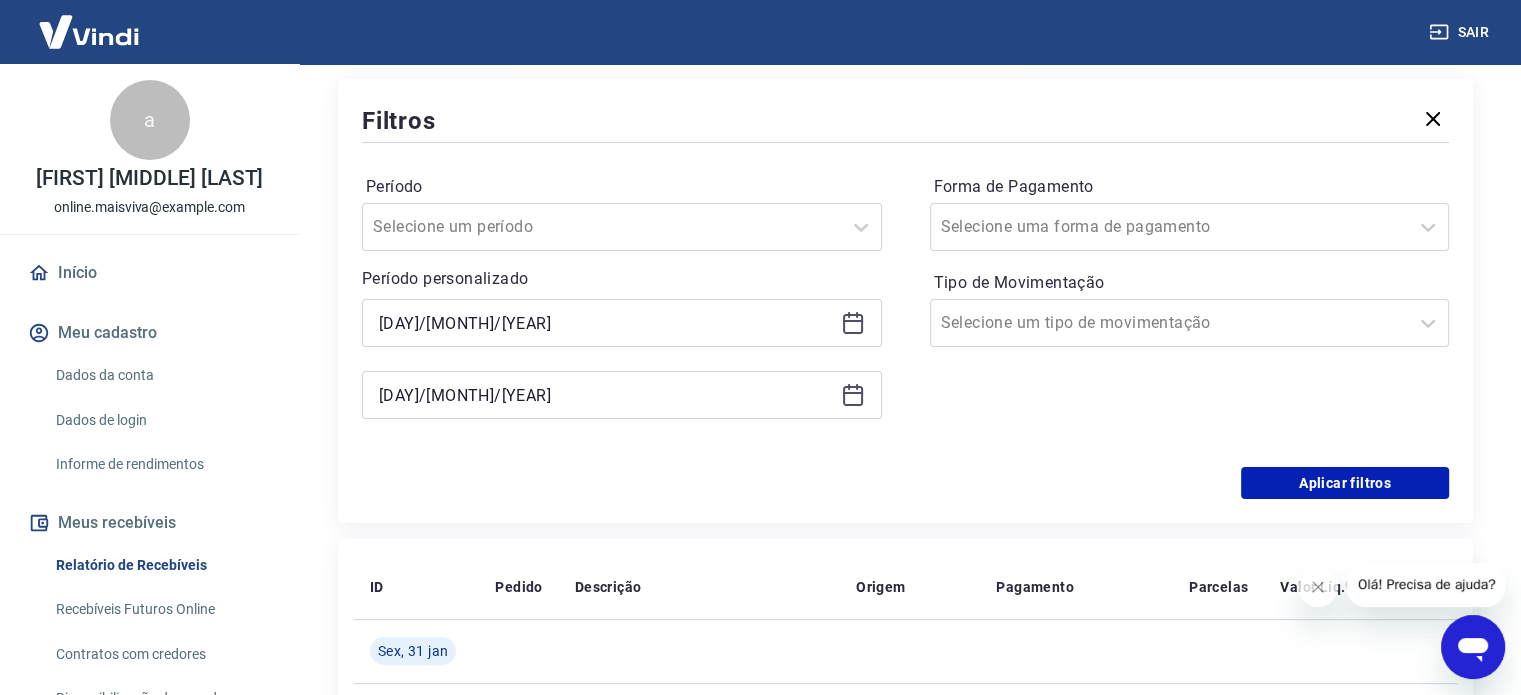 click at bounding box center [853, 321] 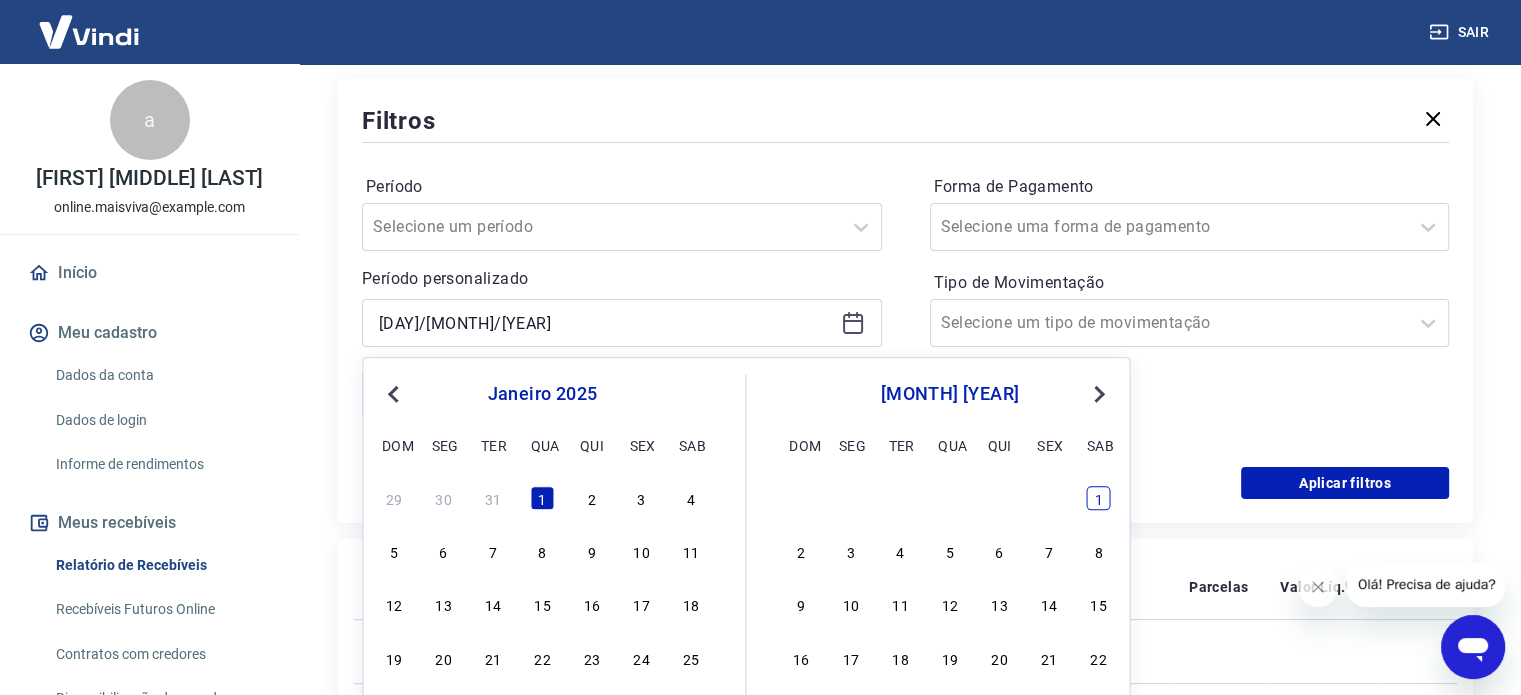 click on "1" at bounding box center (1099, 498) 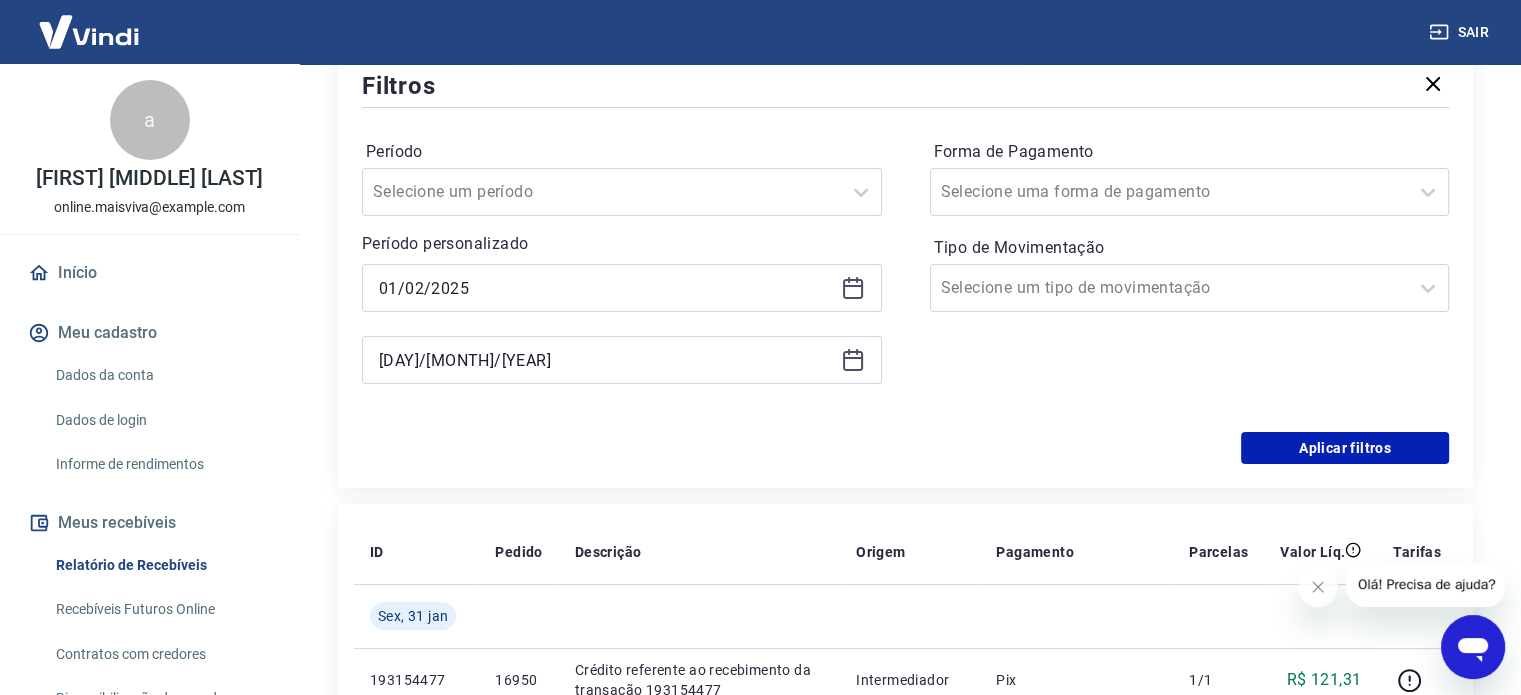 scroll, scrollTop: 341, scrollLeft: 0, axis: vertical 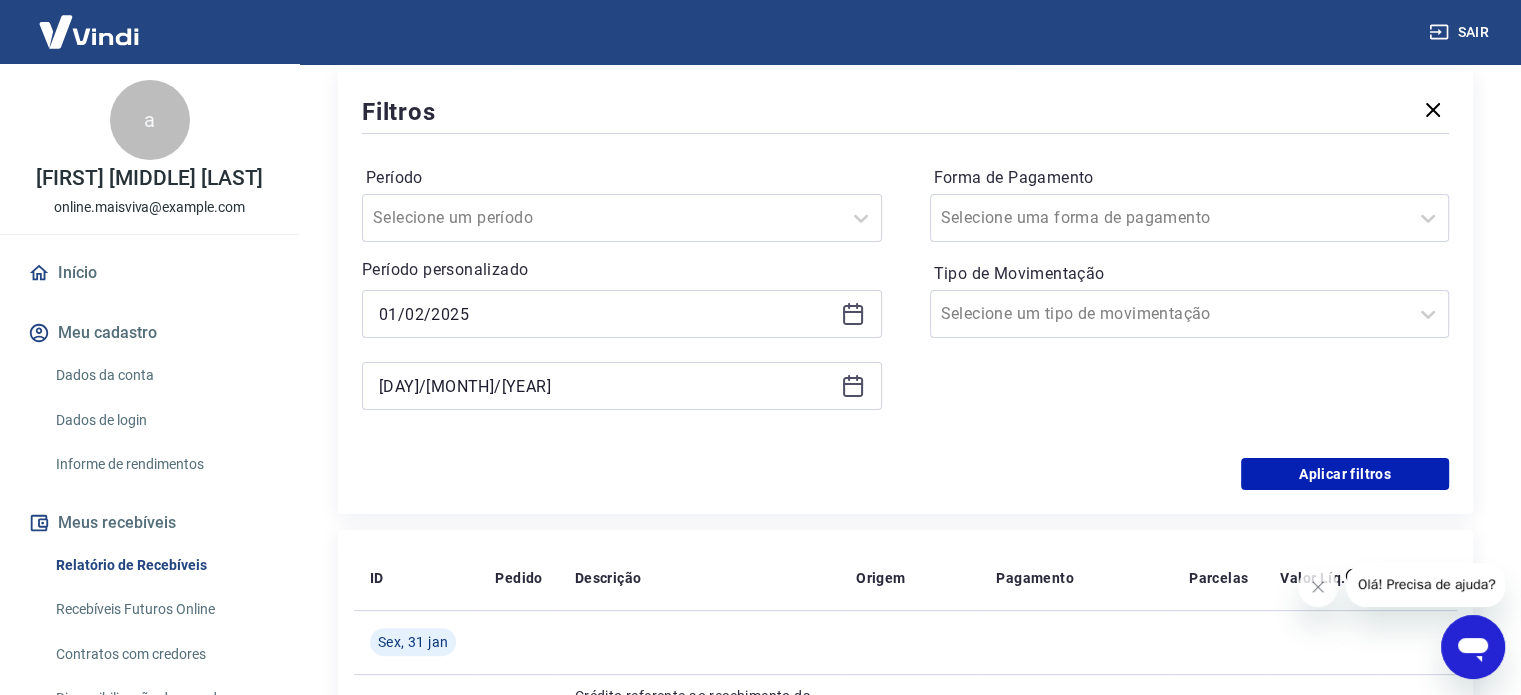 click at bounding box center (853, 386) 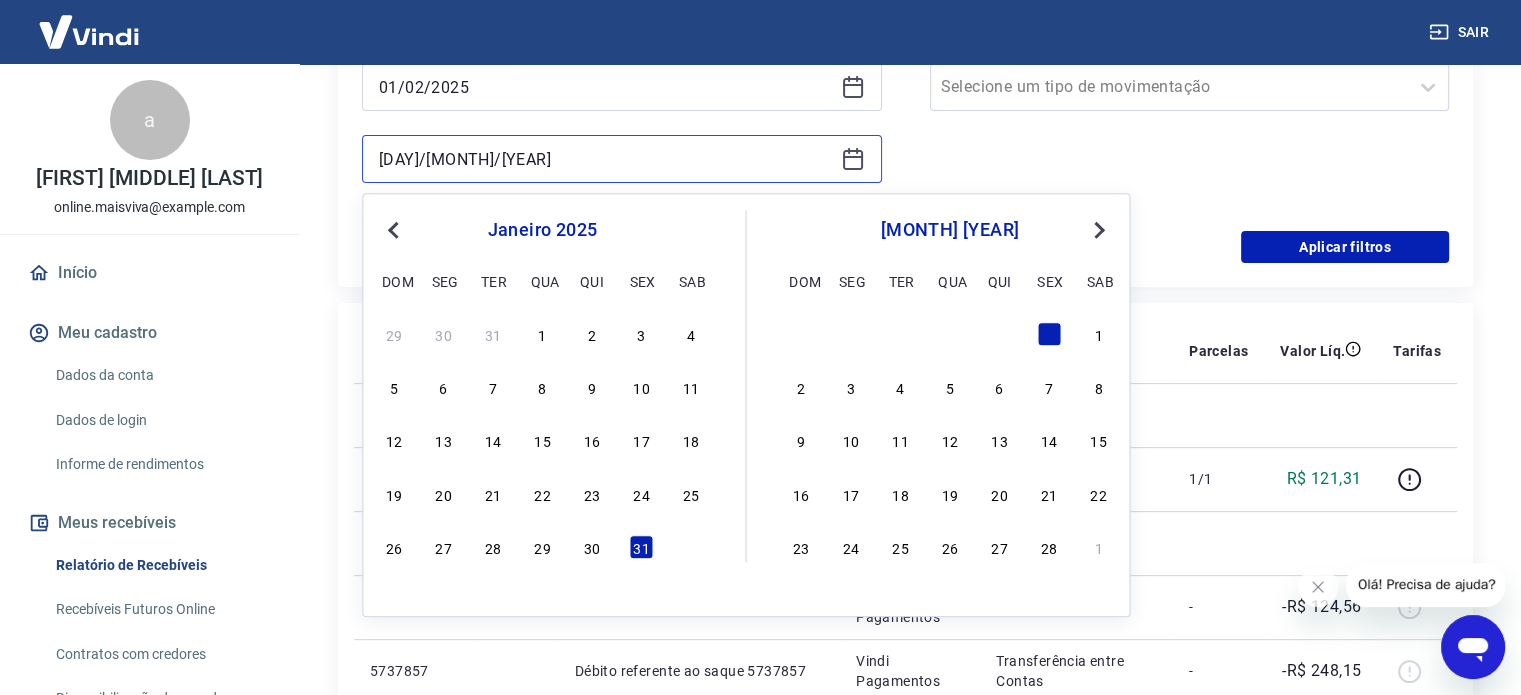 scroll, scrollTop: 630, scrollLeft: 0, axis: vertical 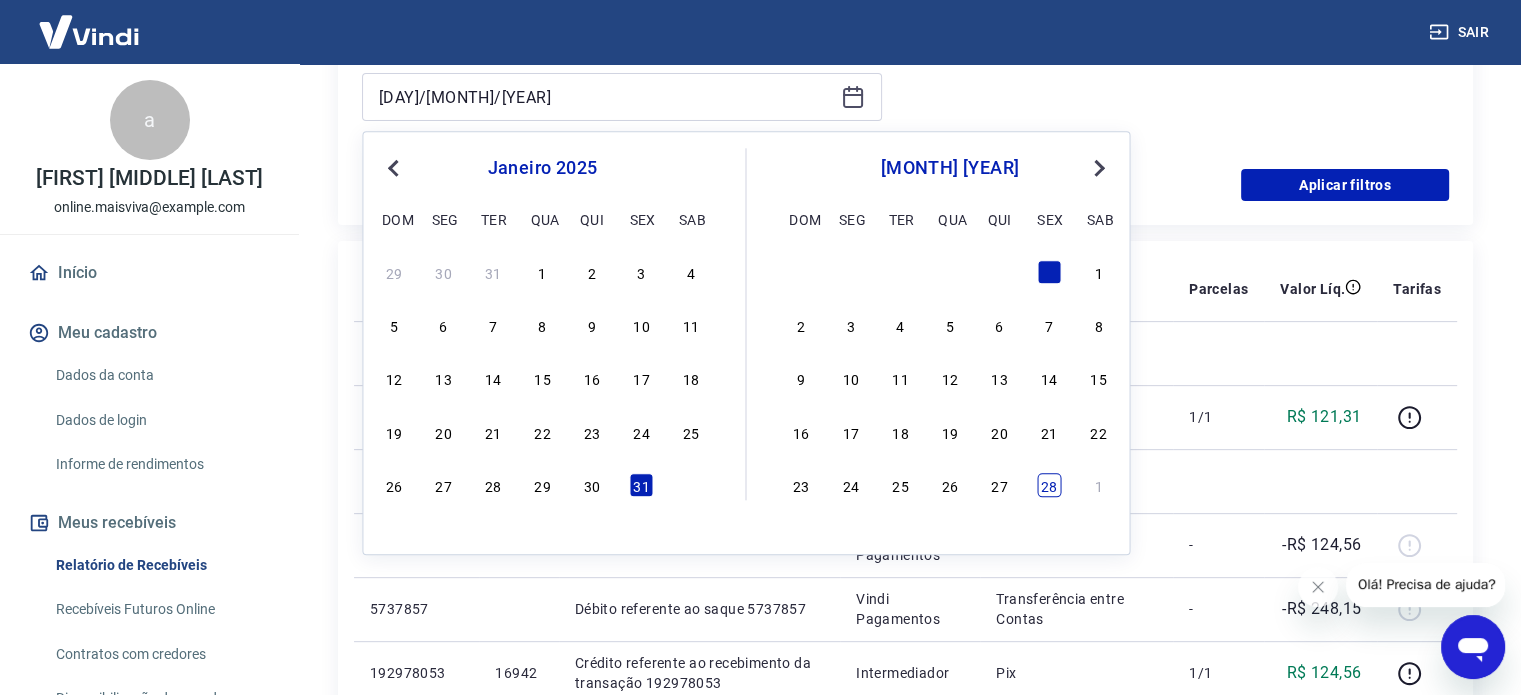 click on "28" at bounding box center (1049, 485) 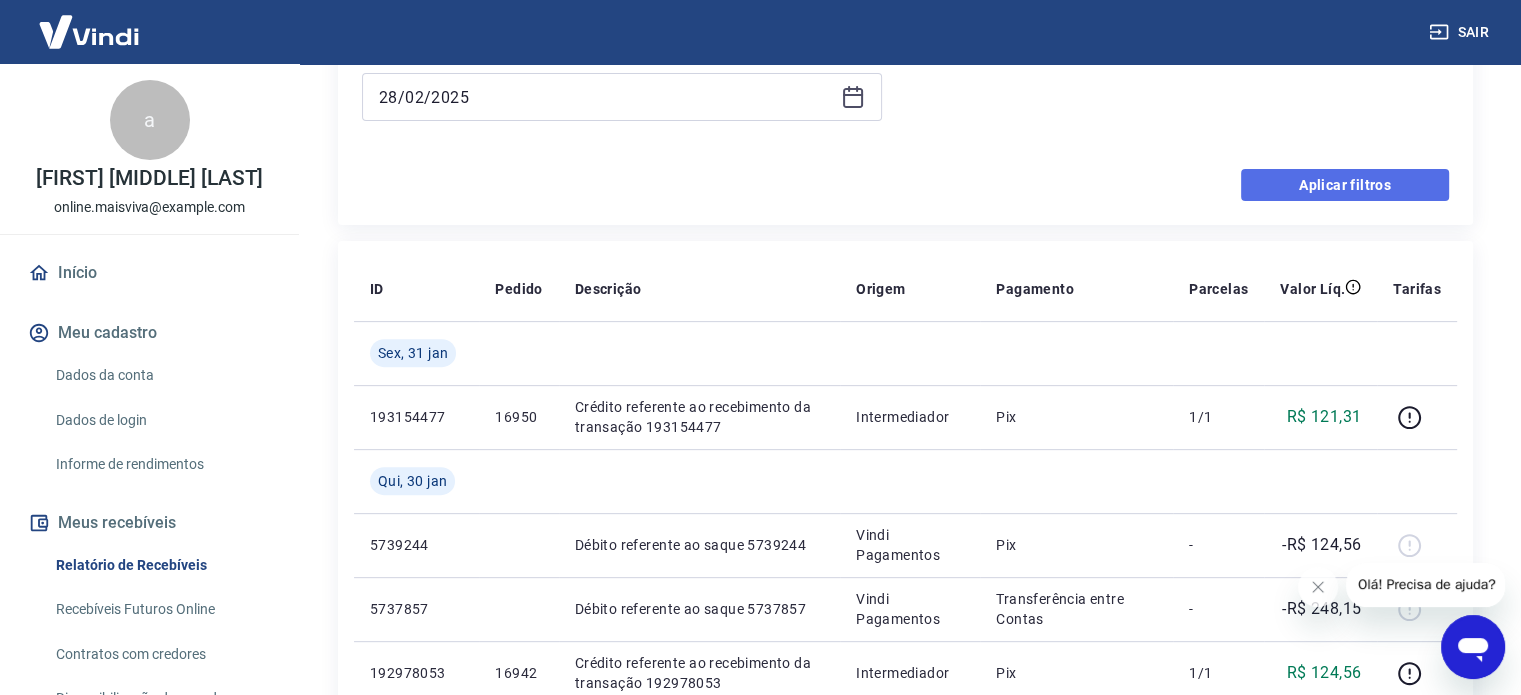 click on "Aplicar filtros" at bounding box center [1345, 185] 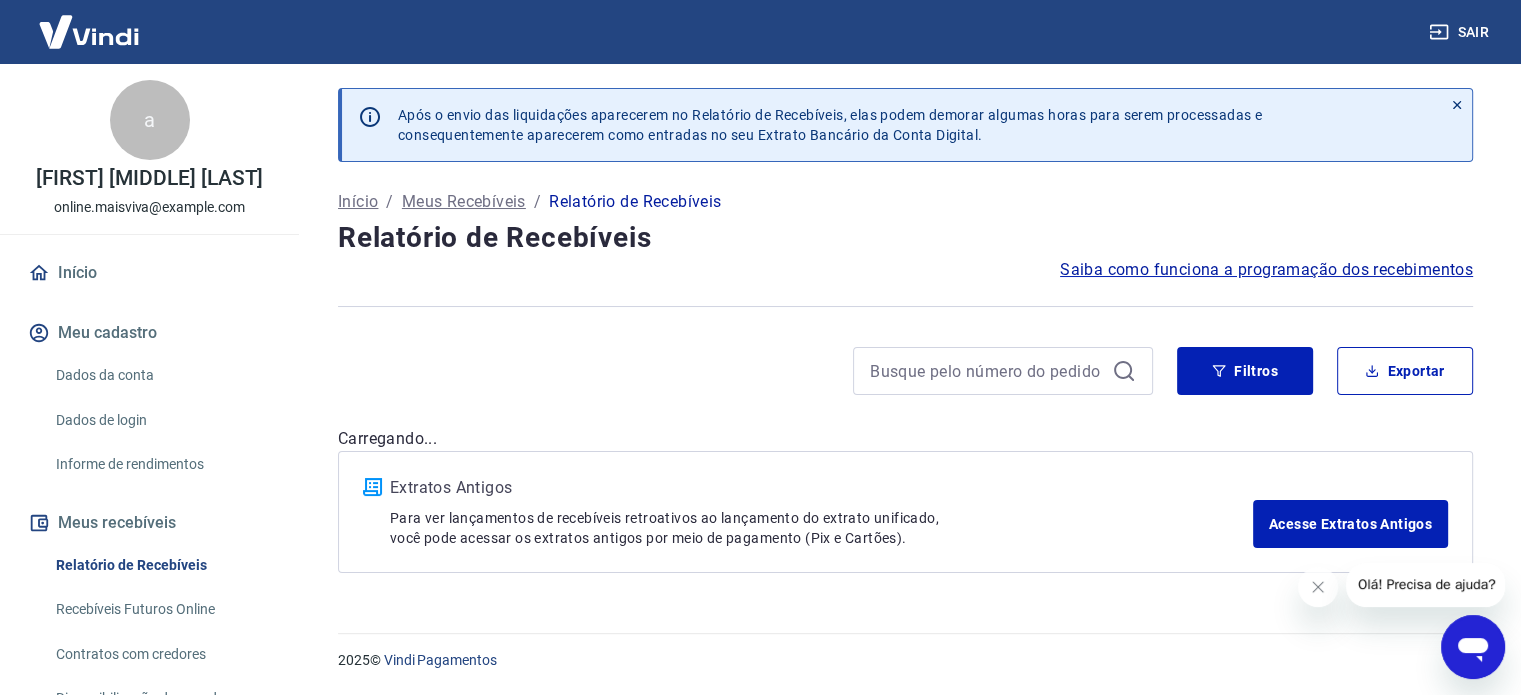 scroll, scrollTop: 0, scrollLeft: 0, axis: both 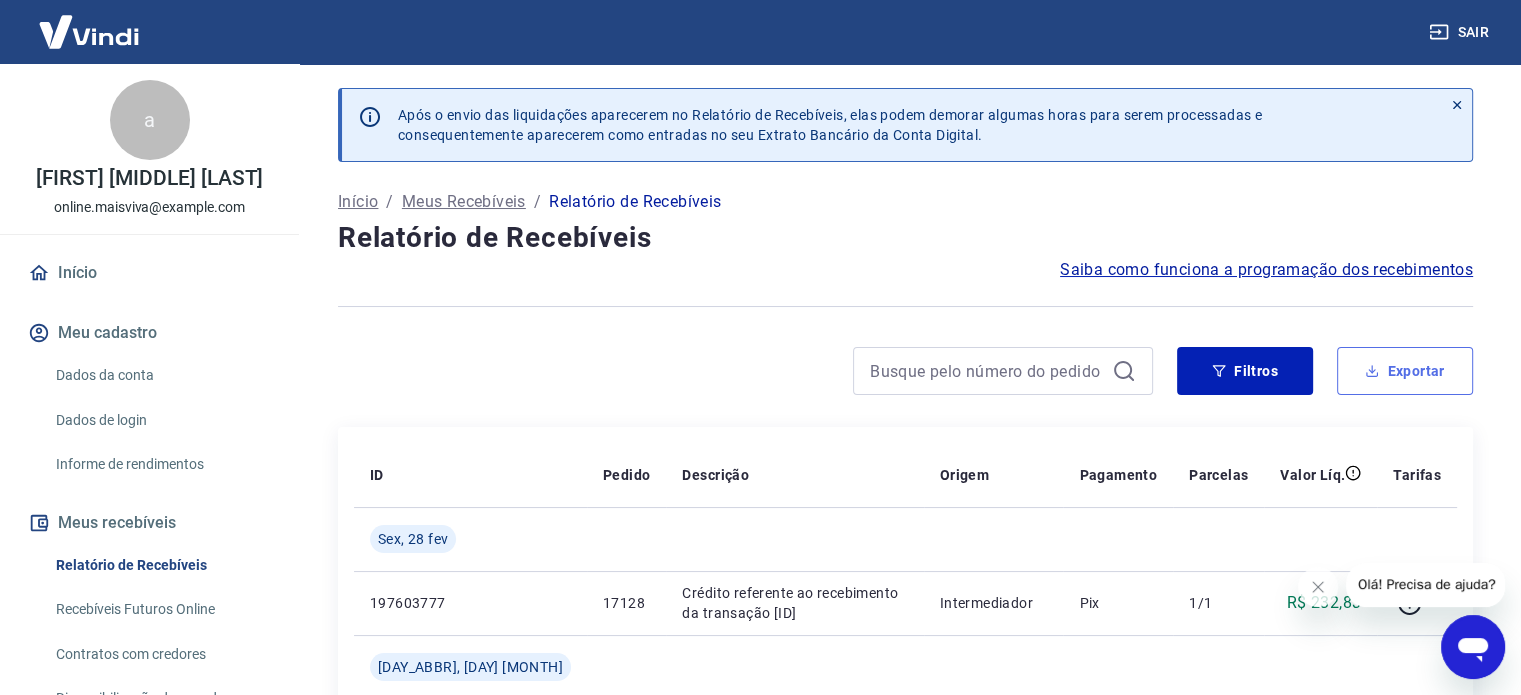 click on "Exportar" at bounding box center [1405, 371] 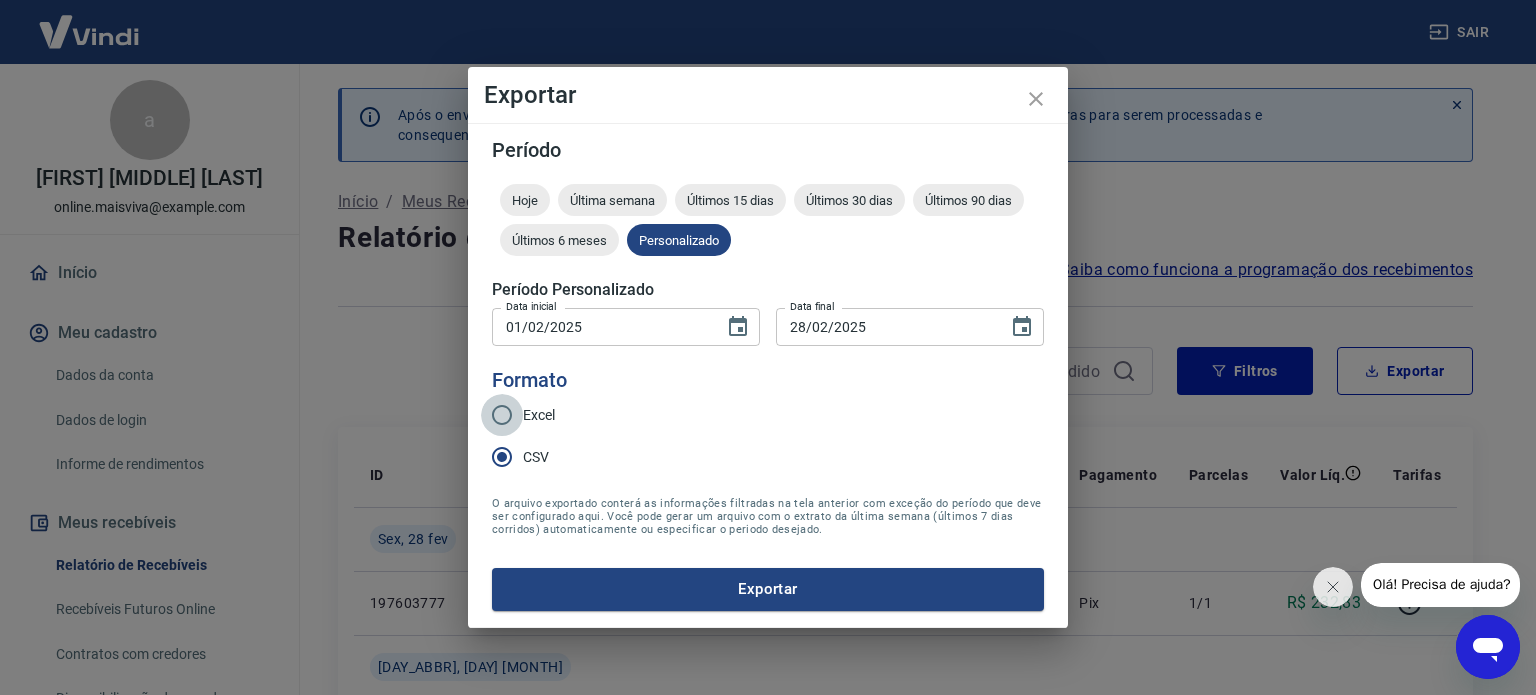 click on "Excel" at bounding box center (502, 415) 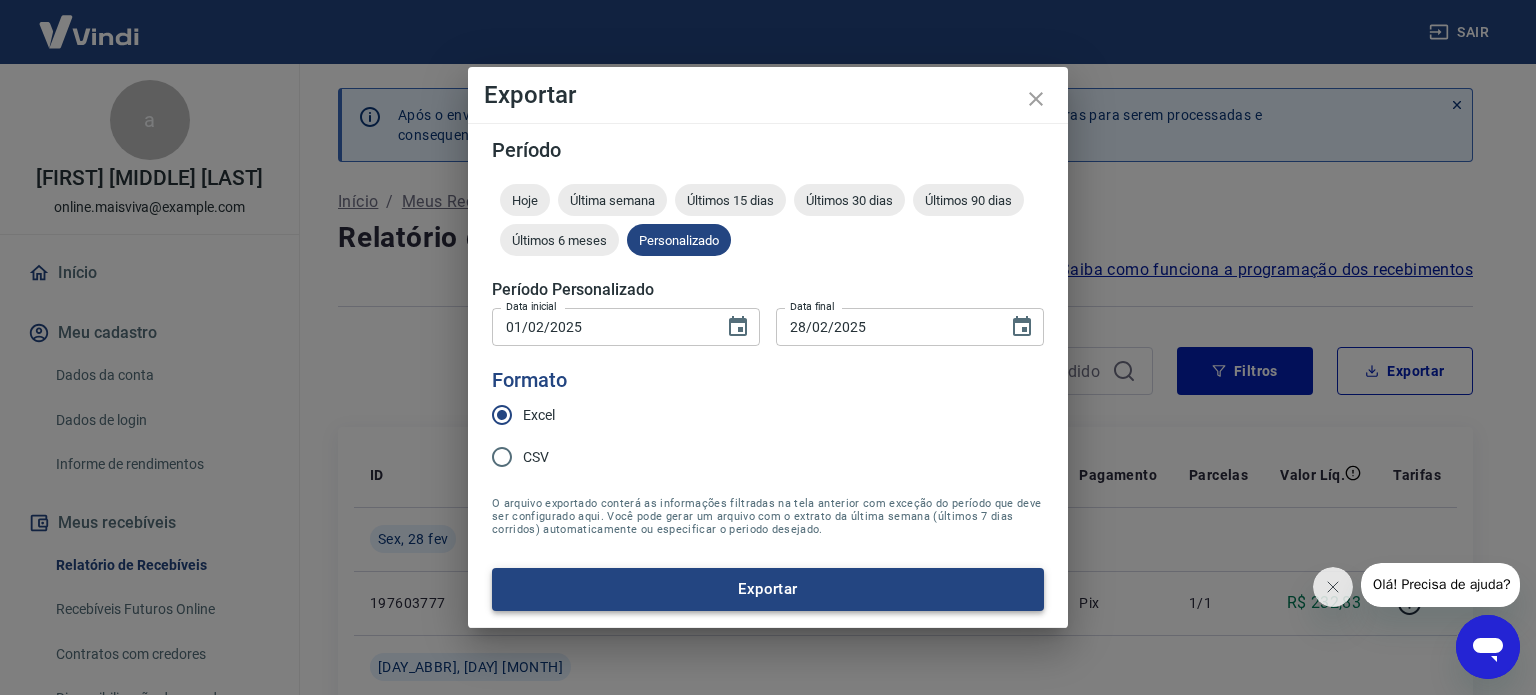 click on "Exportar" at bounding box center (768, 589) 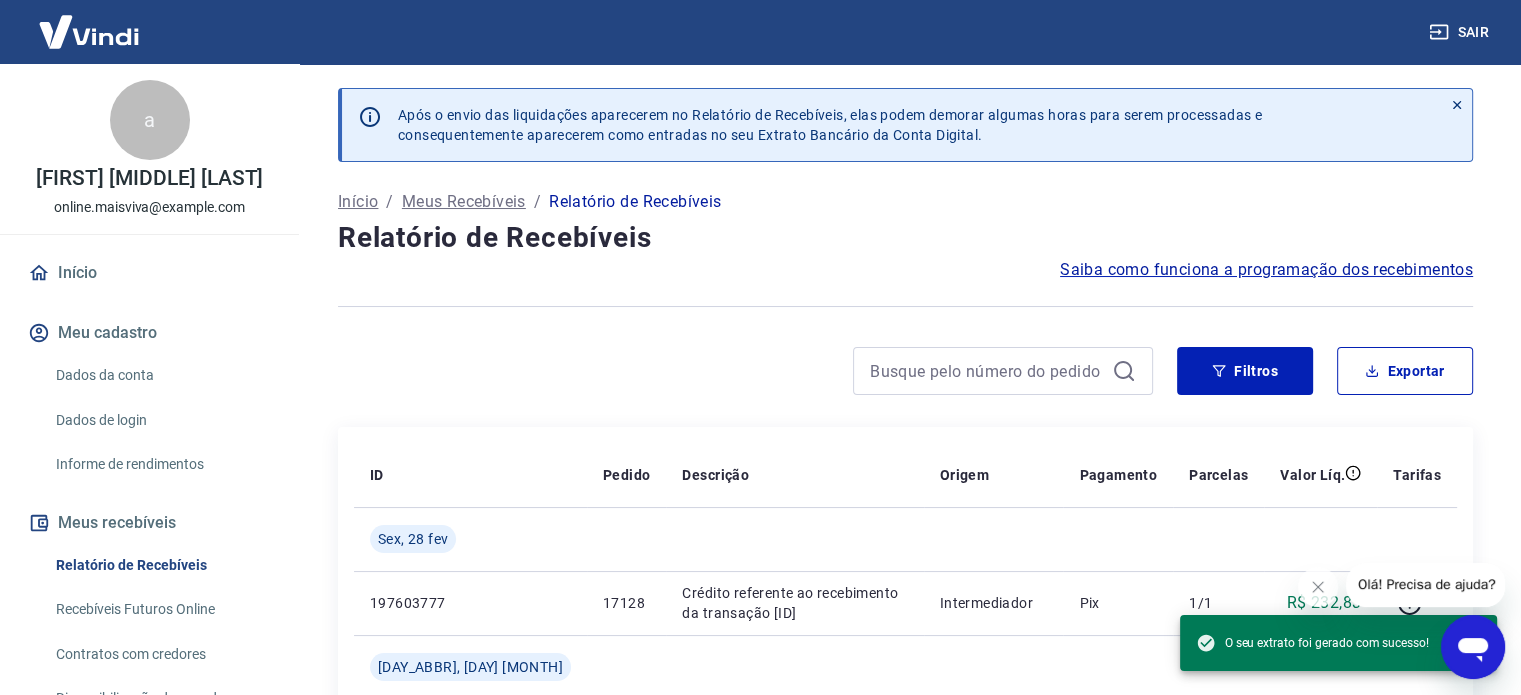click on "Relatório de Recebíveis" at bounding box center (905, 238) 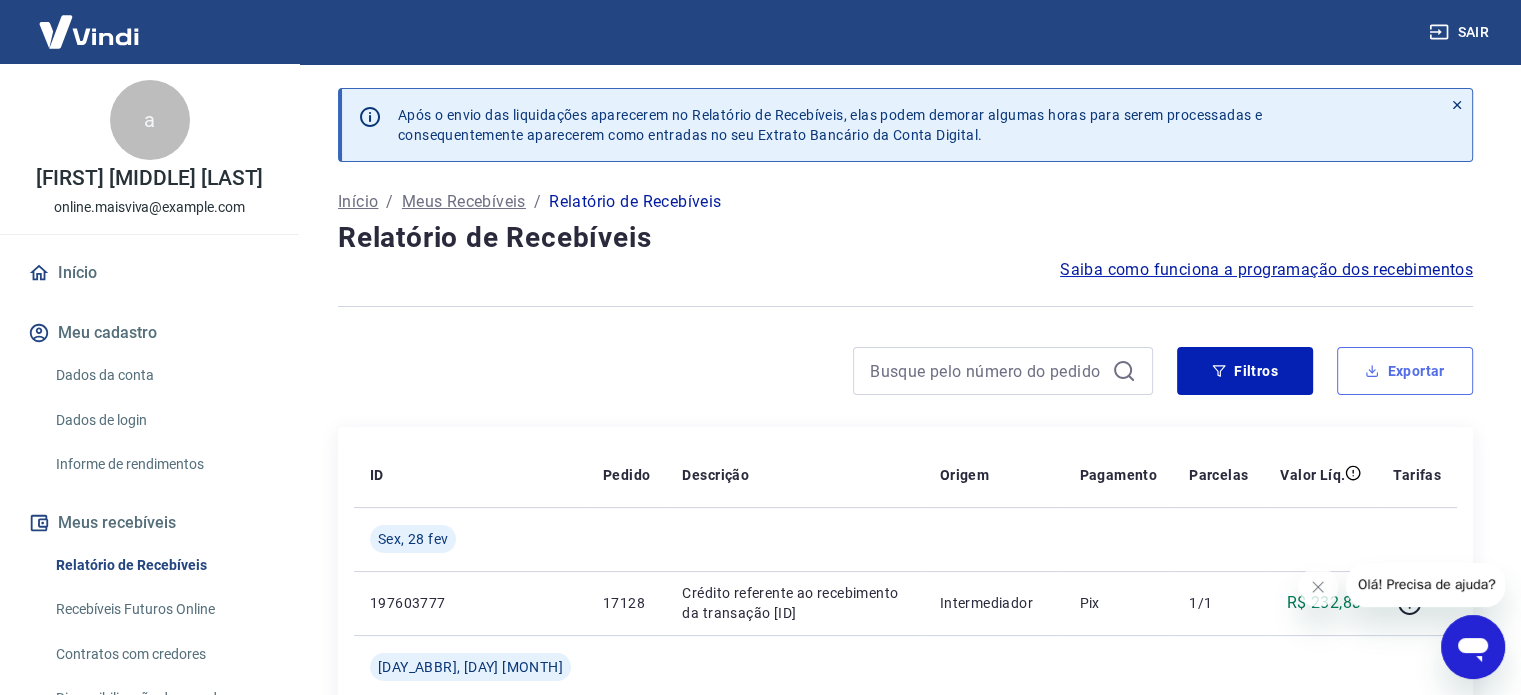 click on "Exportar" at bounding box center [1405, 371] 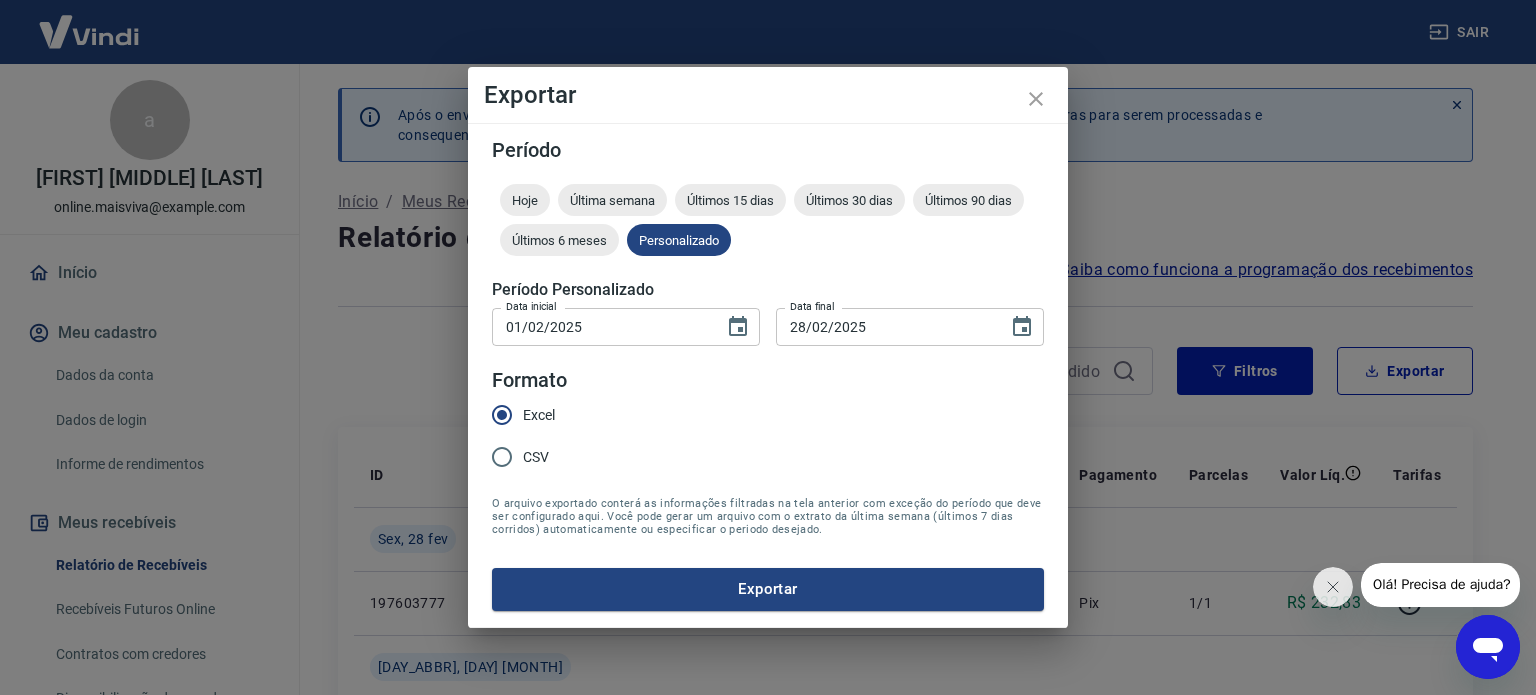 click on "CSV" at bounding box center [502, 457] 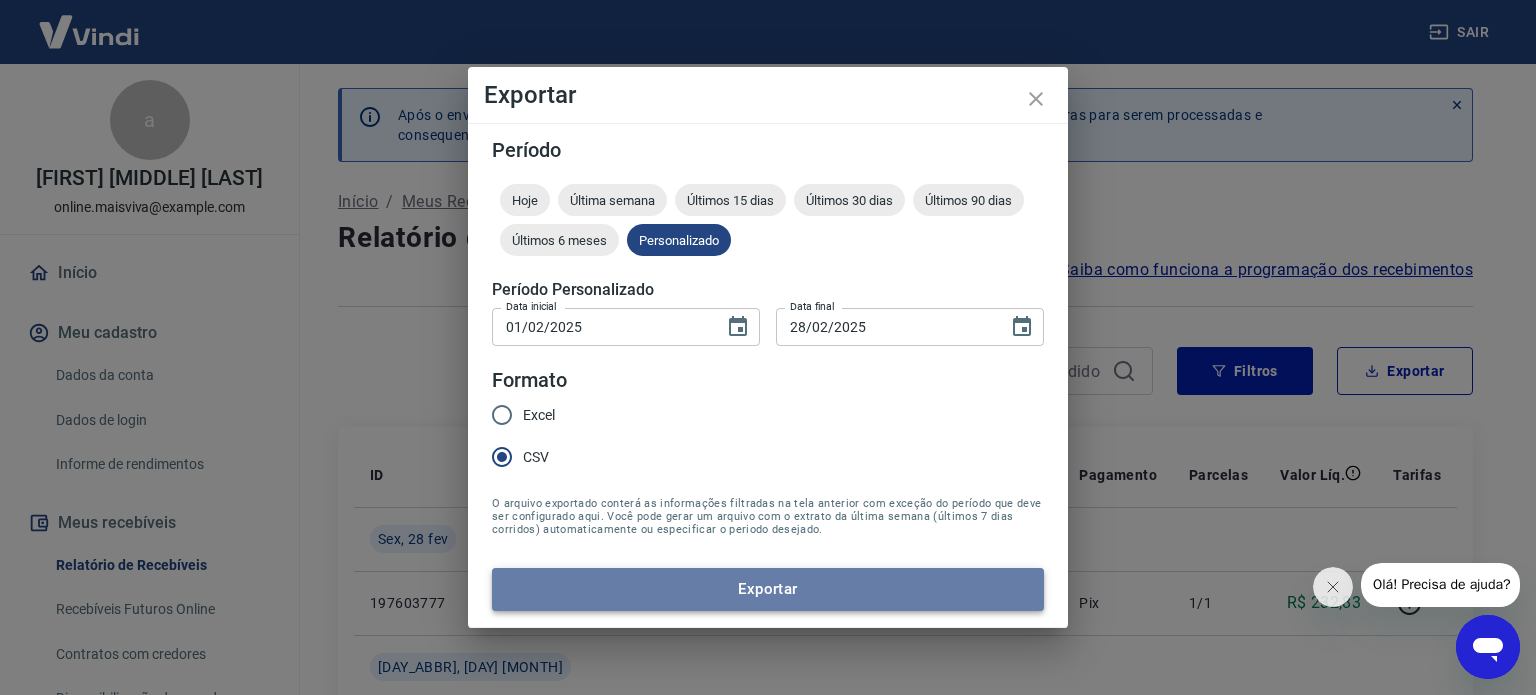 click on "Exportar" at bounding box center (768, 589) 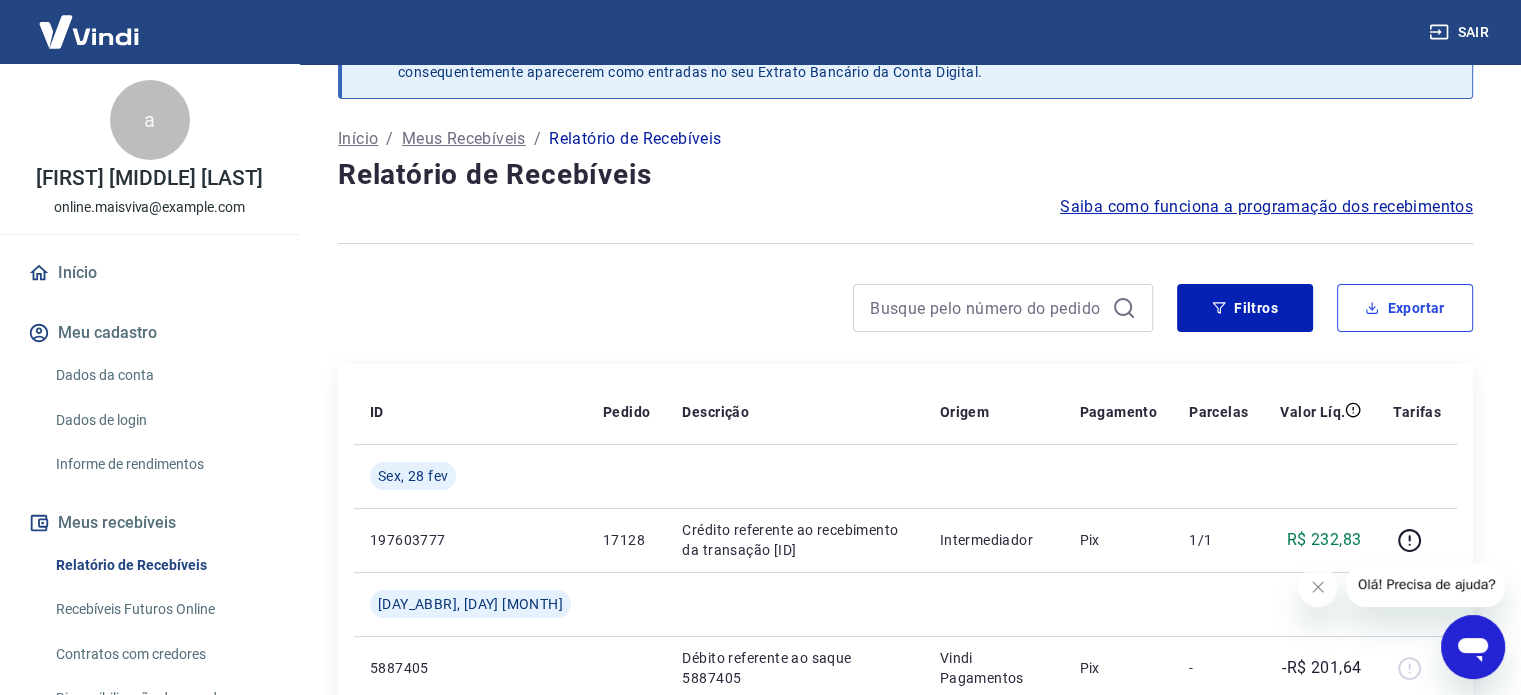 scroll, scrollTop: 22, scrollLeft: 0, axis: vertical 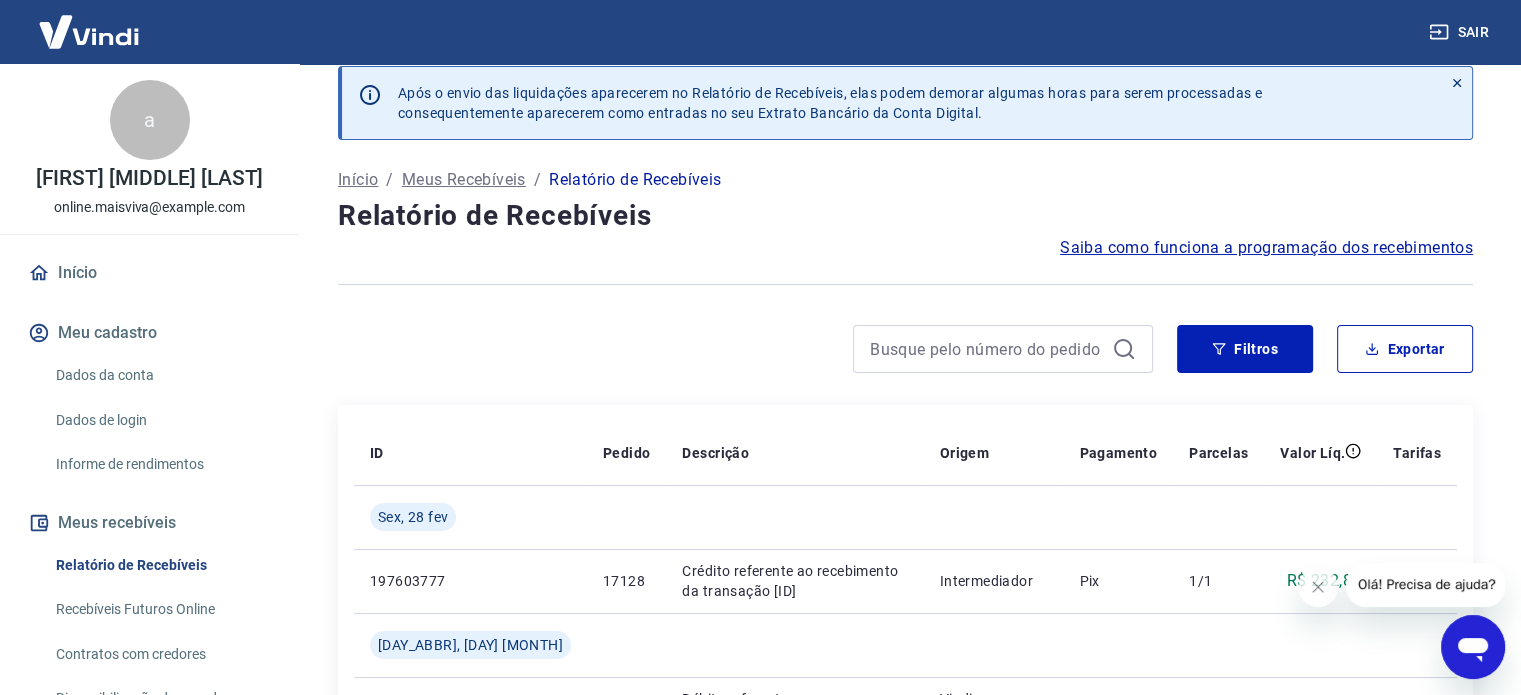click on "Saiba como funciona a programação dos recebimentos" at bounding box center (905, 248) 